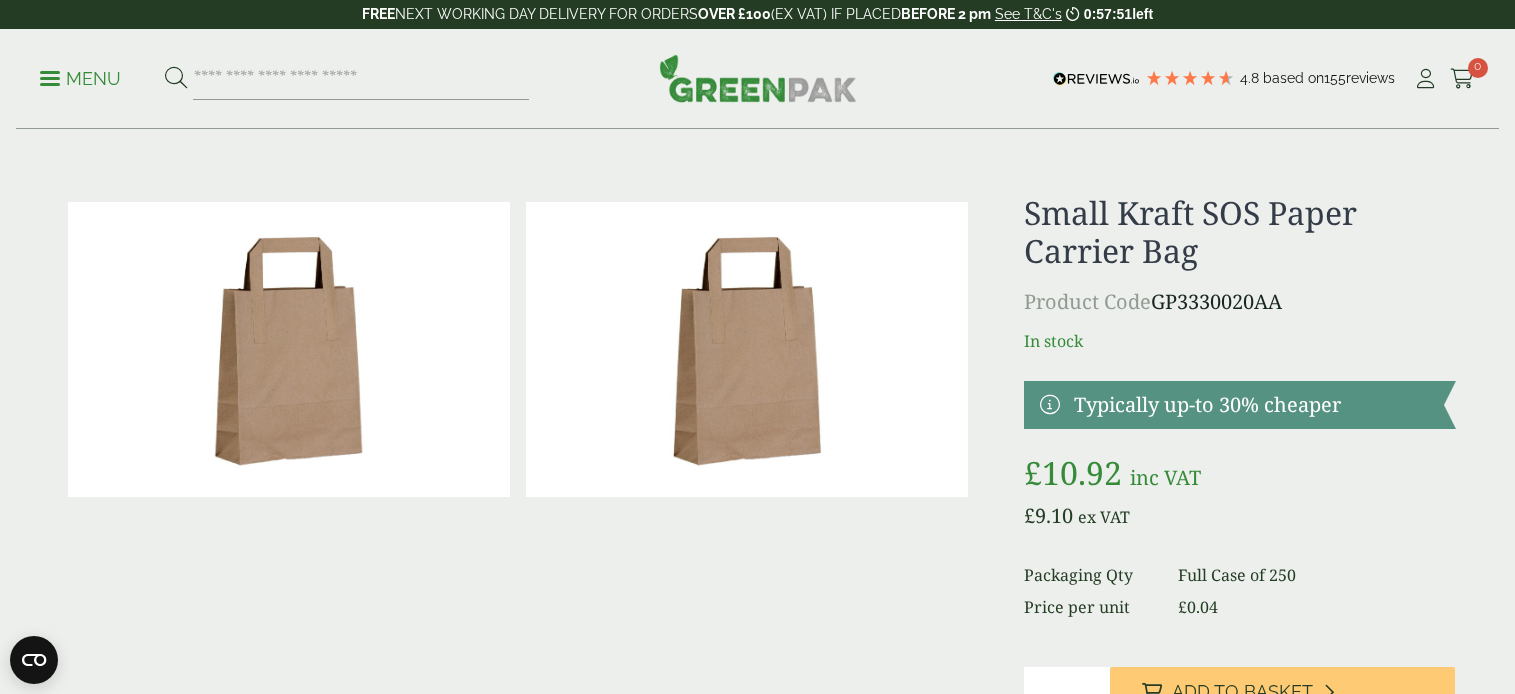 scroll, scrollTop: 0, scrollLeft: 0, axis: both 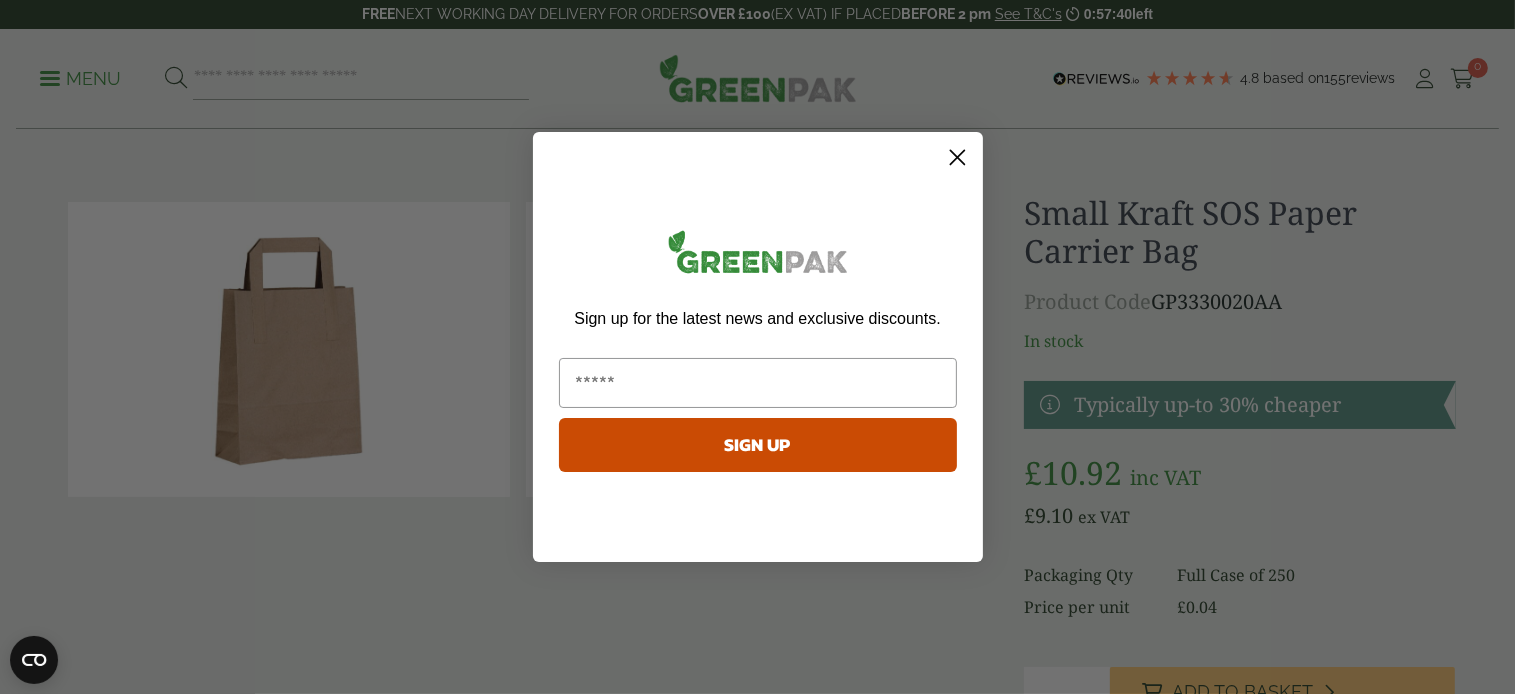 click 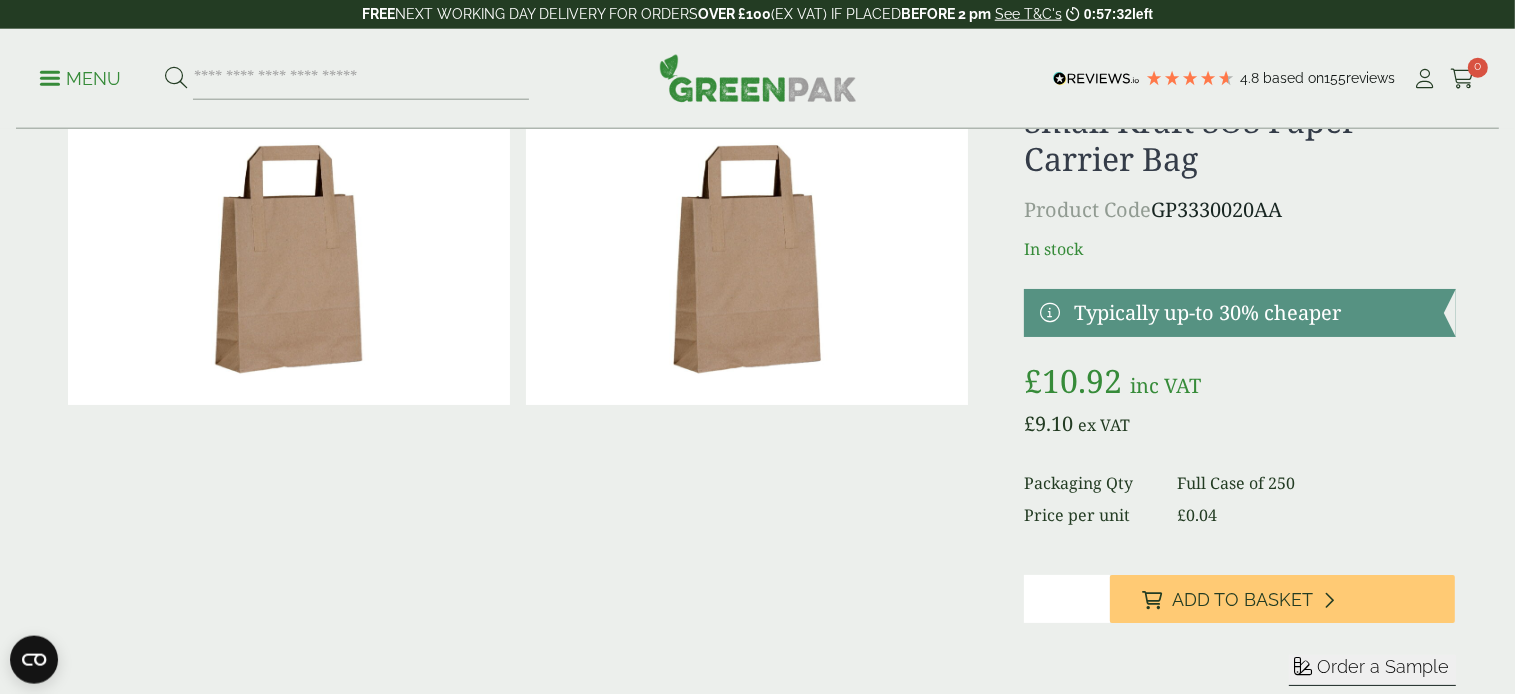 scroll, scrollTop: 0, scrollLeft: 0, axis: both 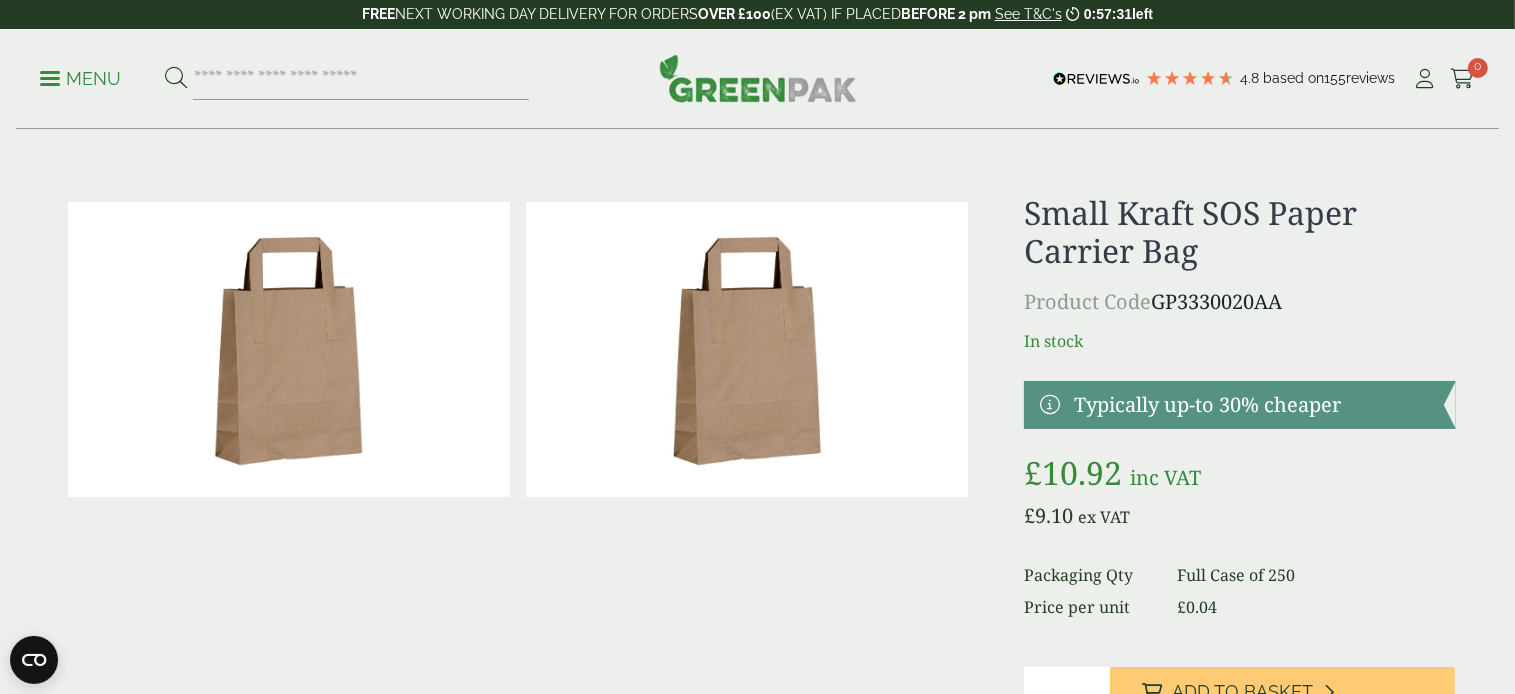 click at bounding box center (747, 349) 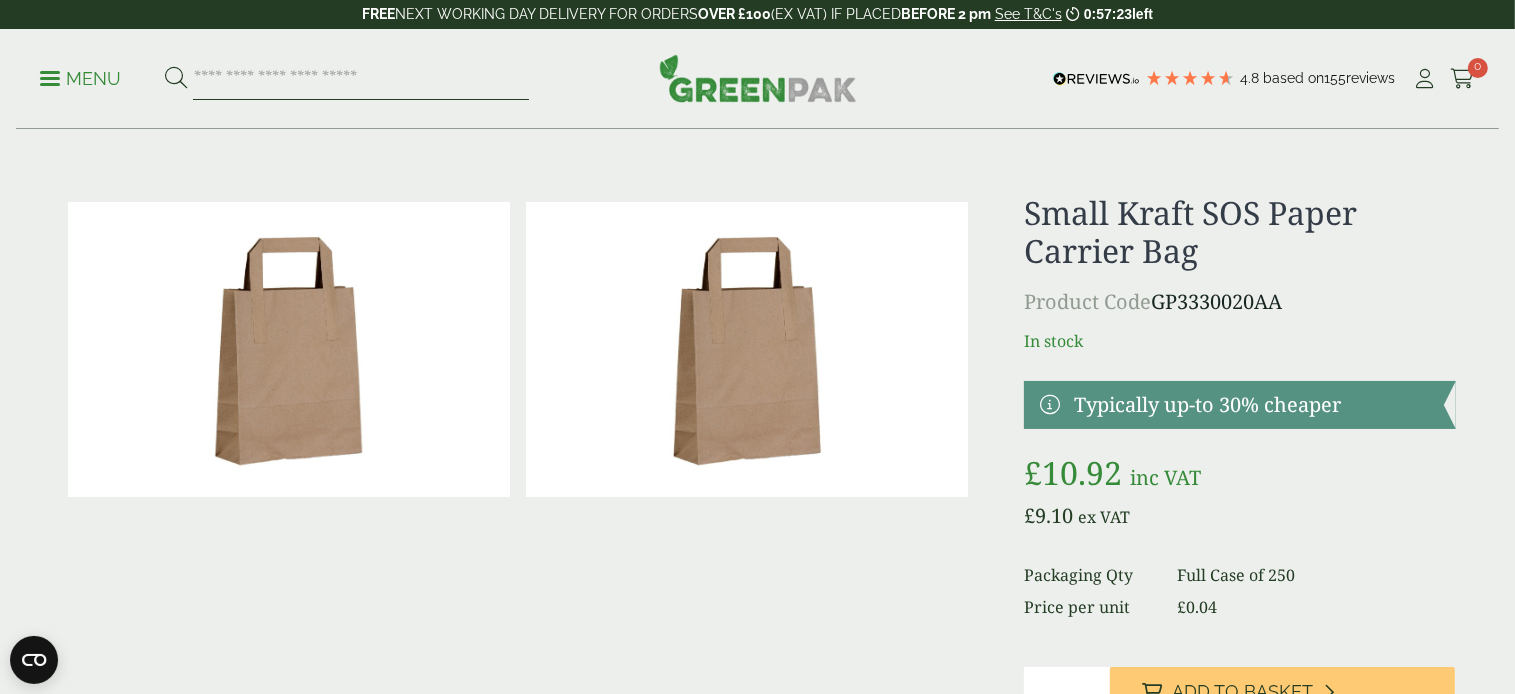 click at bounding box center (361, 79) 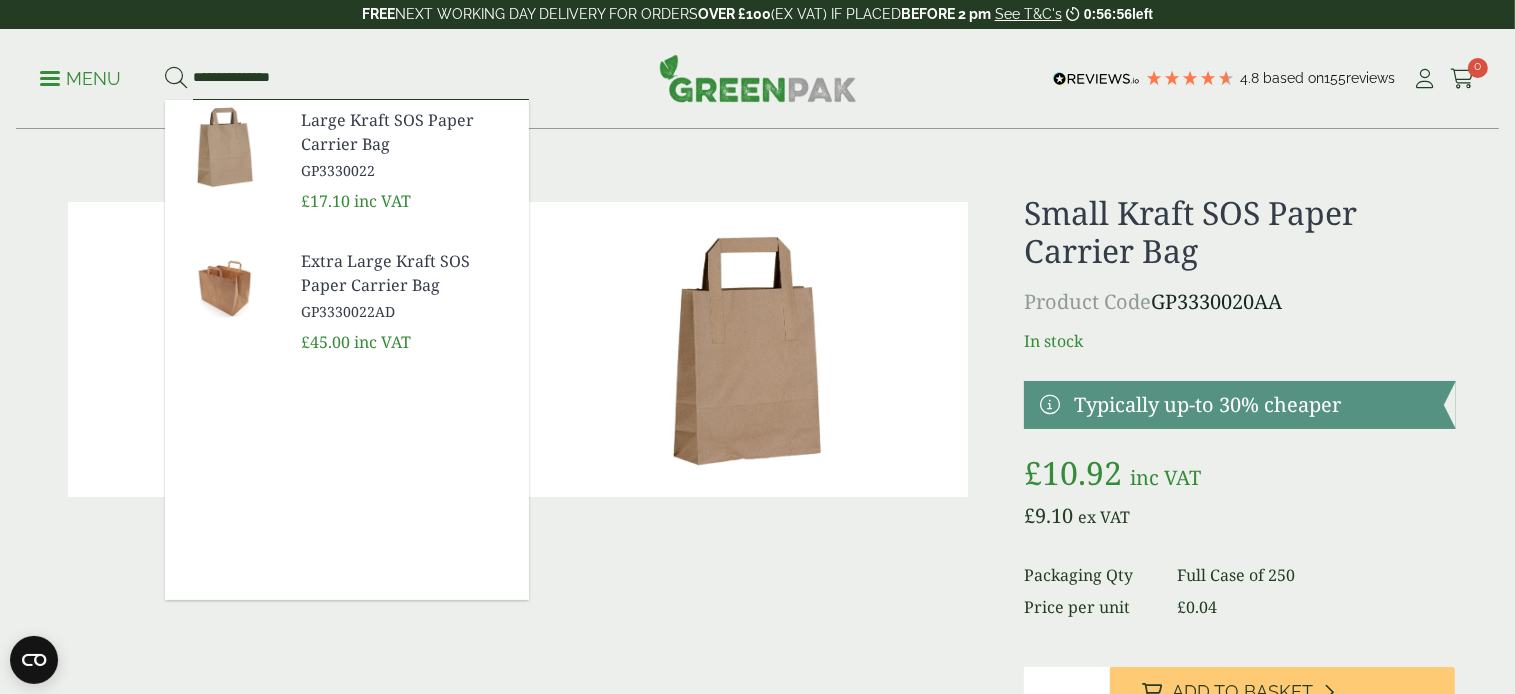 type on "**********" 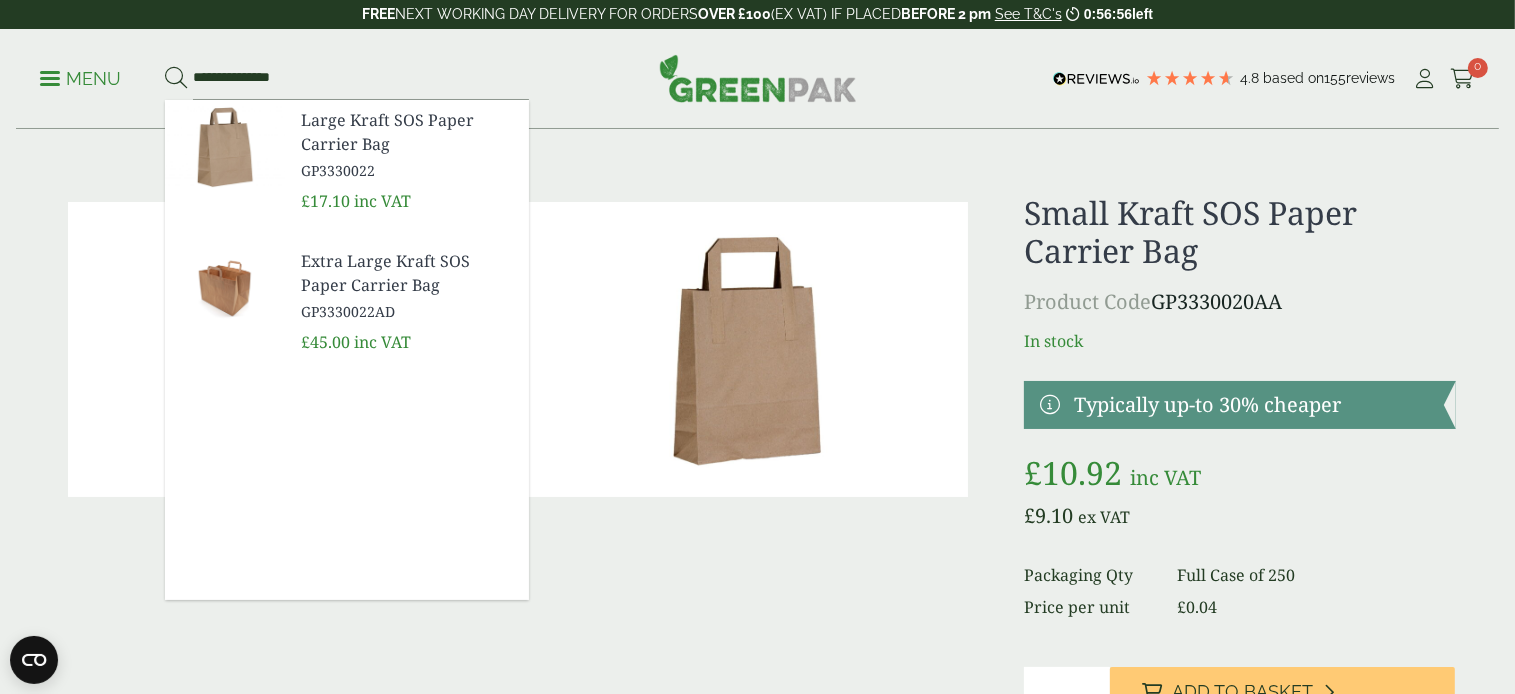 click on "Large Kraft SOS Paper Carrier Bag" at bounding box center [407, 132] 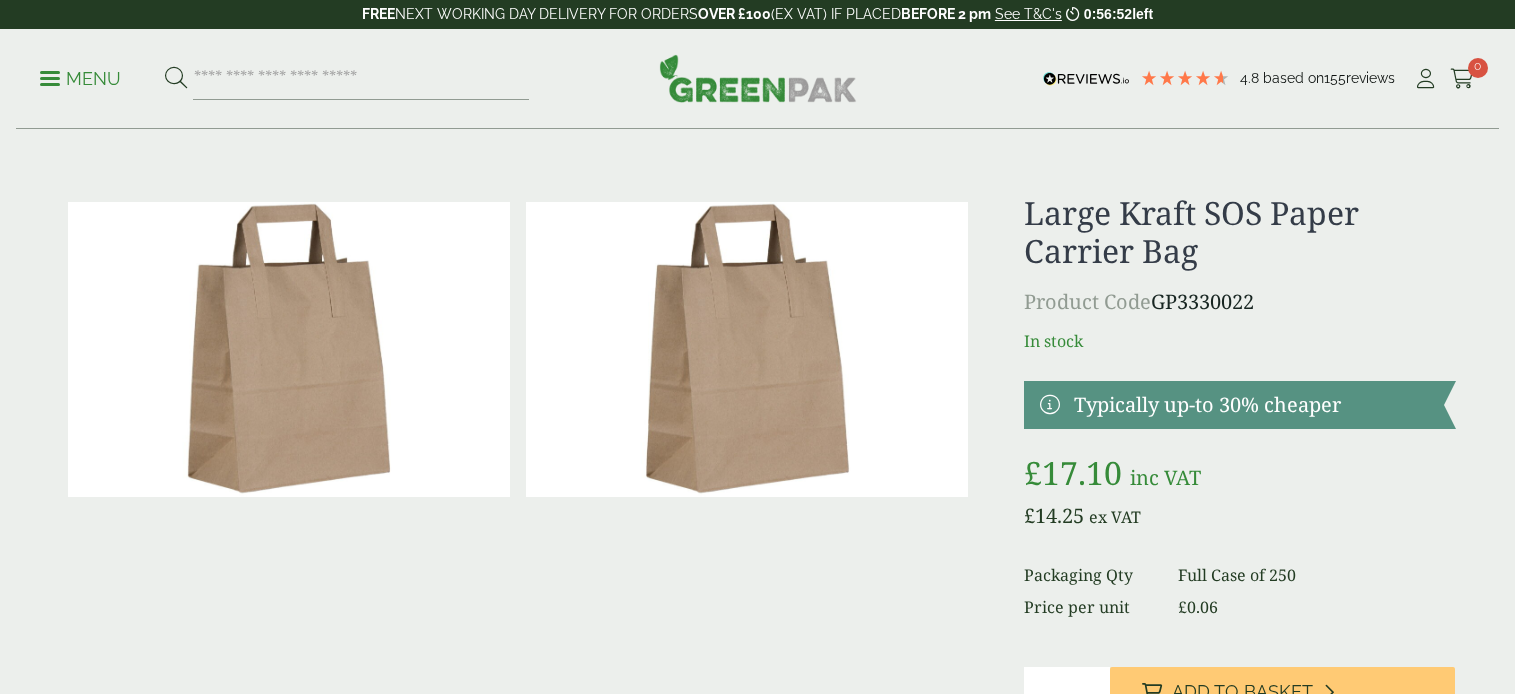 scroll, scrollTop: 0, scrollLeft: 0, axis: both 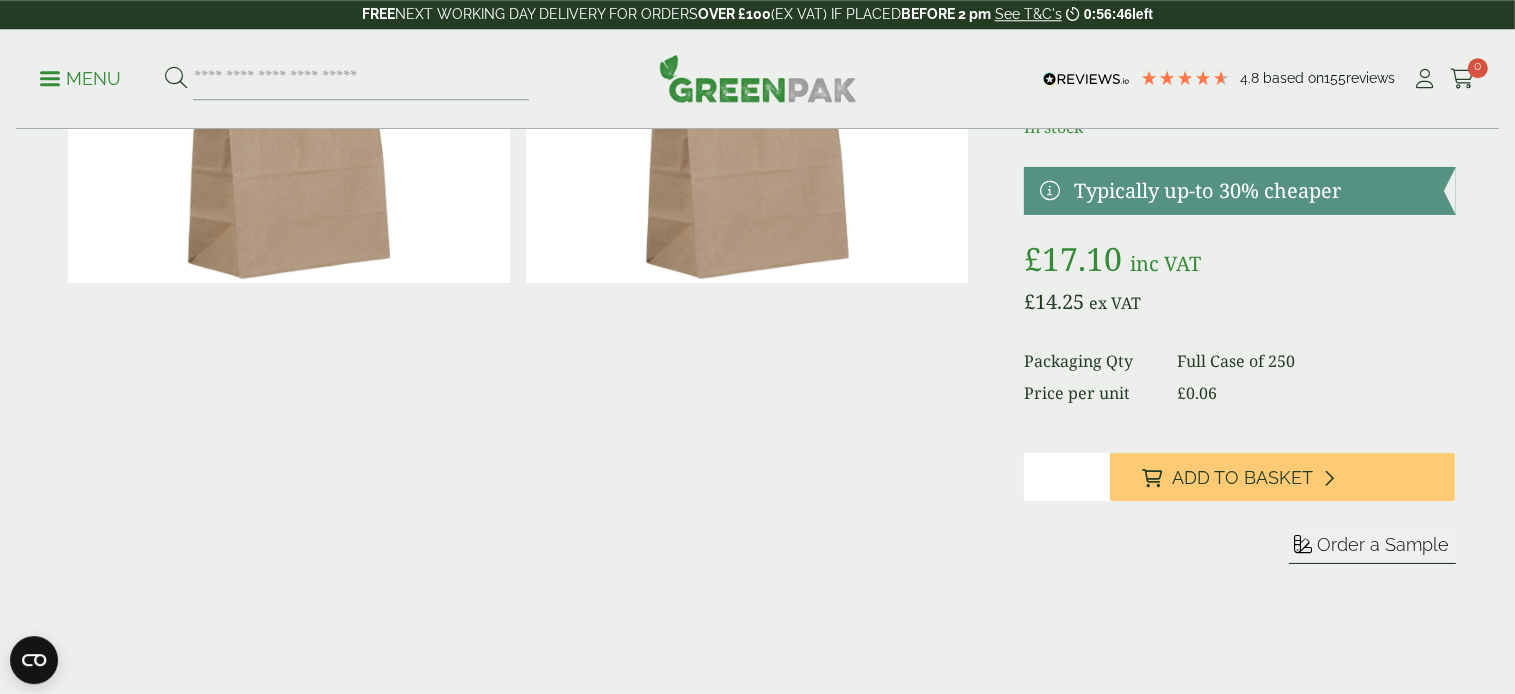 click on "Menu
4.8   Based on  155" at bounding box center (757, 79) 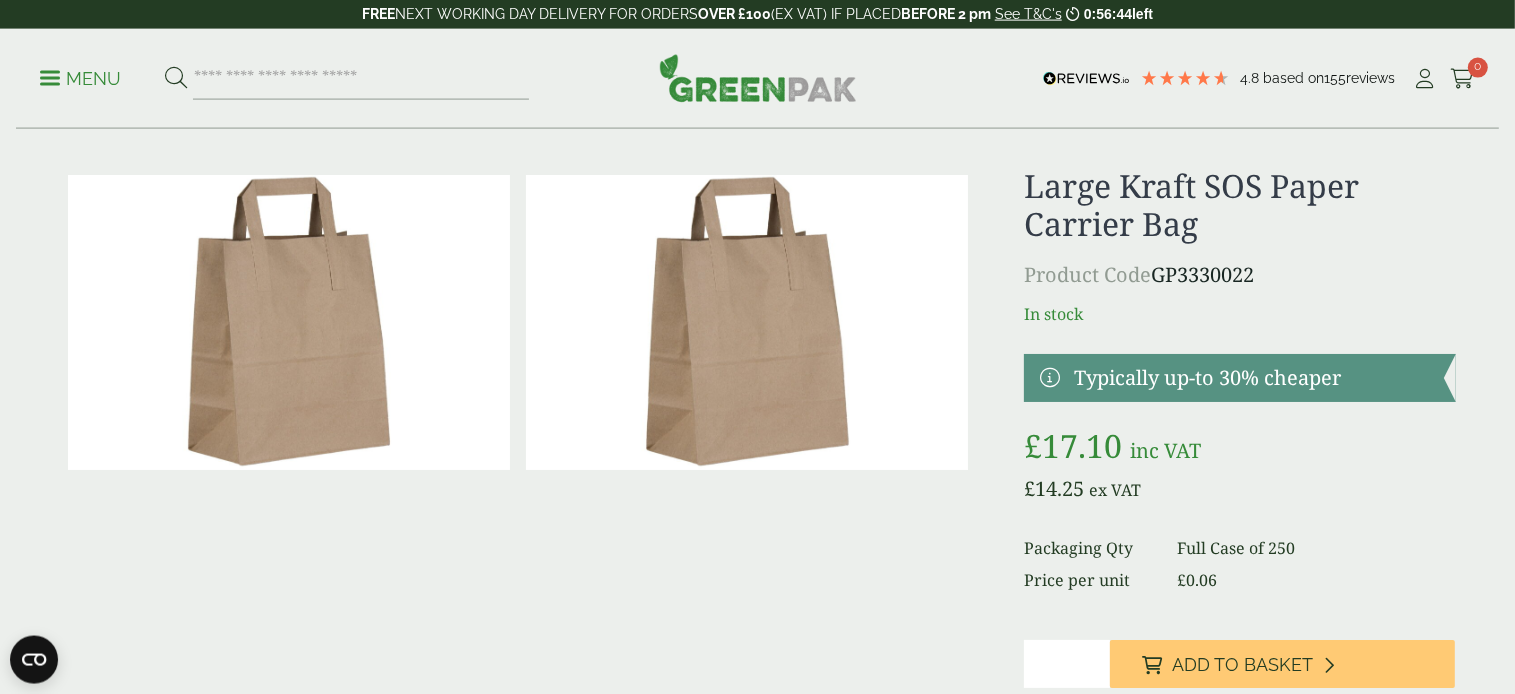 scroll, scrollTop: 0, scrollLeft: 0, axis: both 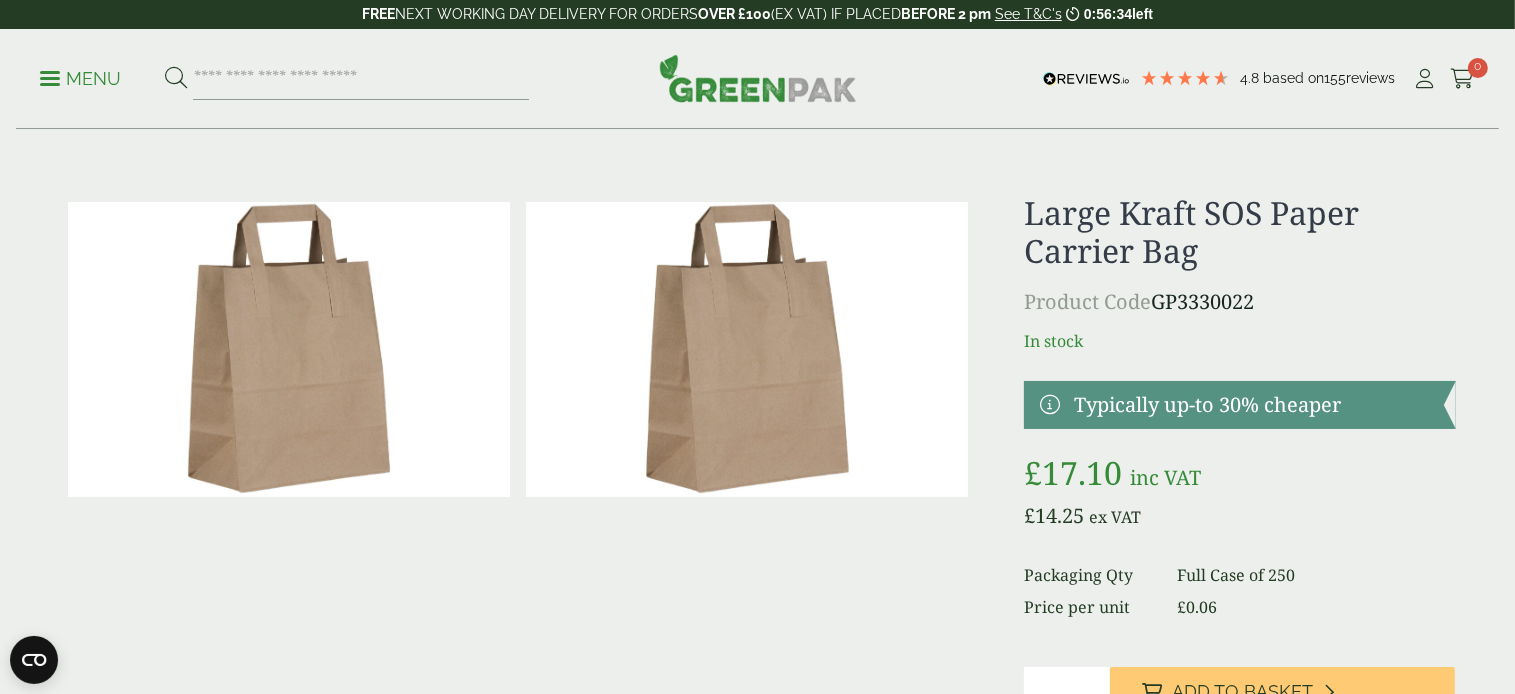 click at bounding box center (747, 349) 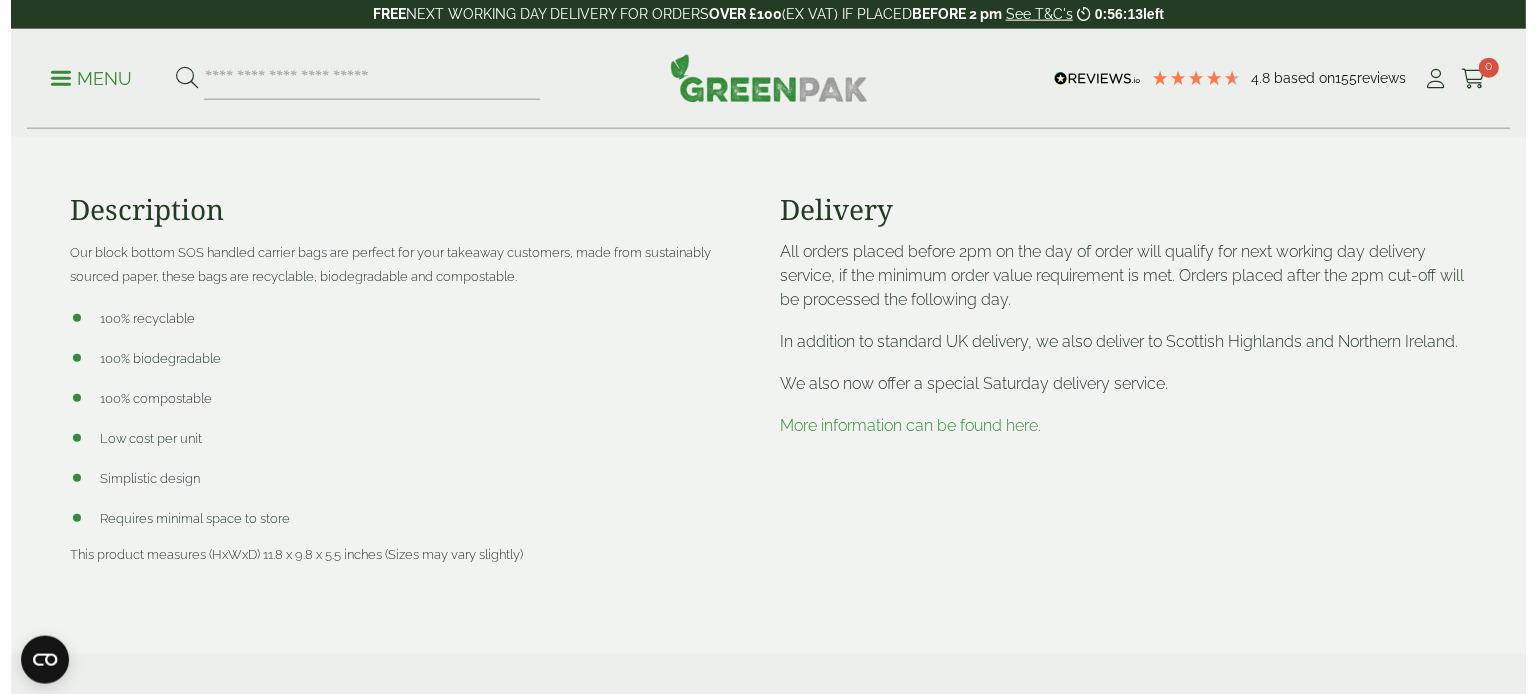 scroll, scrollTop: 0, scrollLeft: 0, axis: both 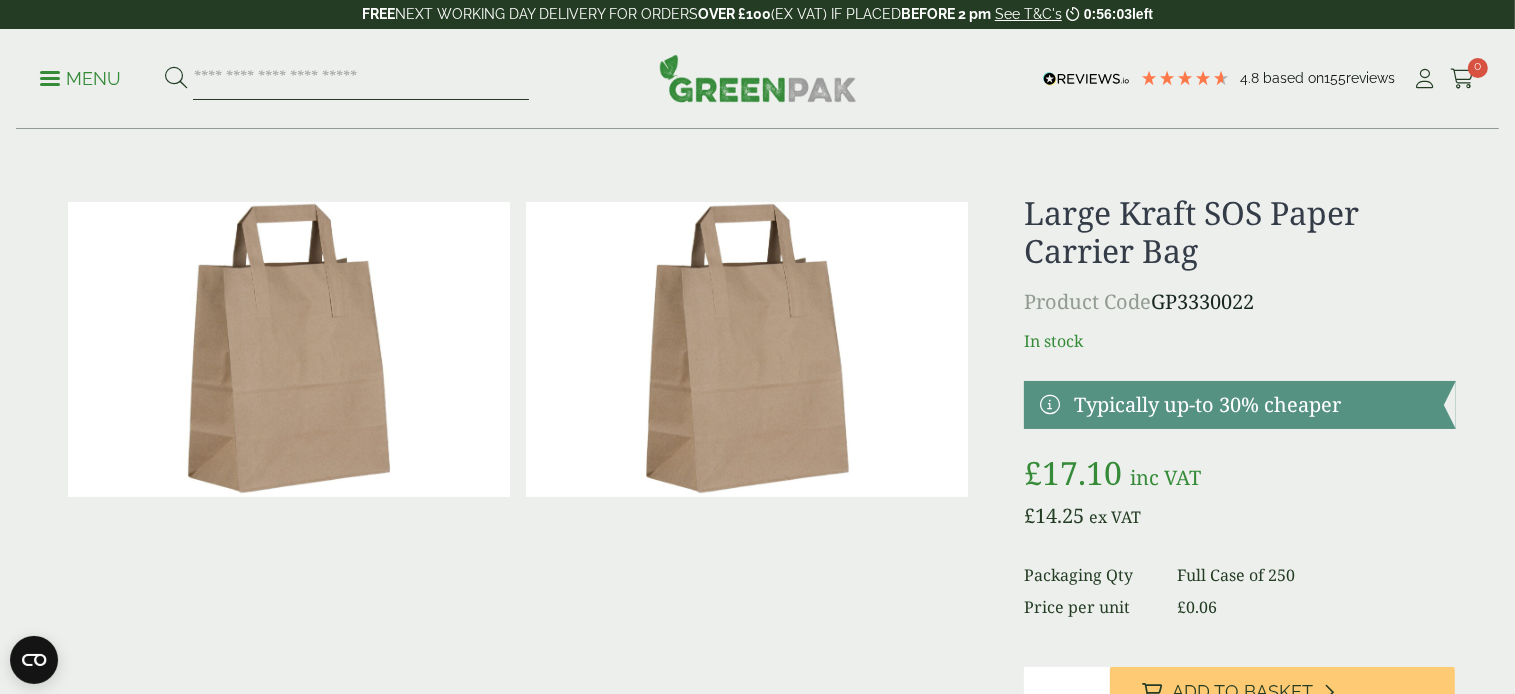 click at bounding box center (361, 79) 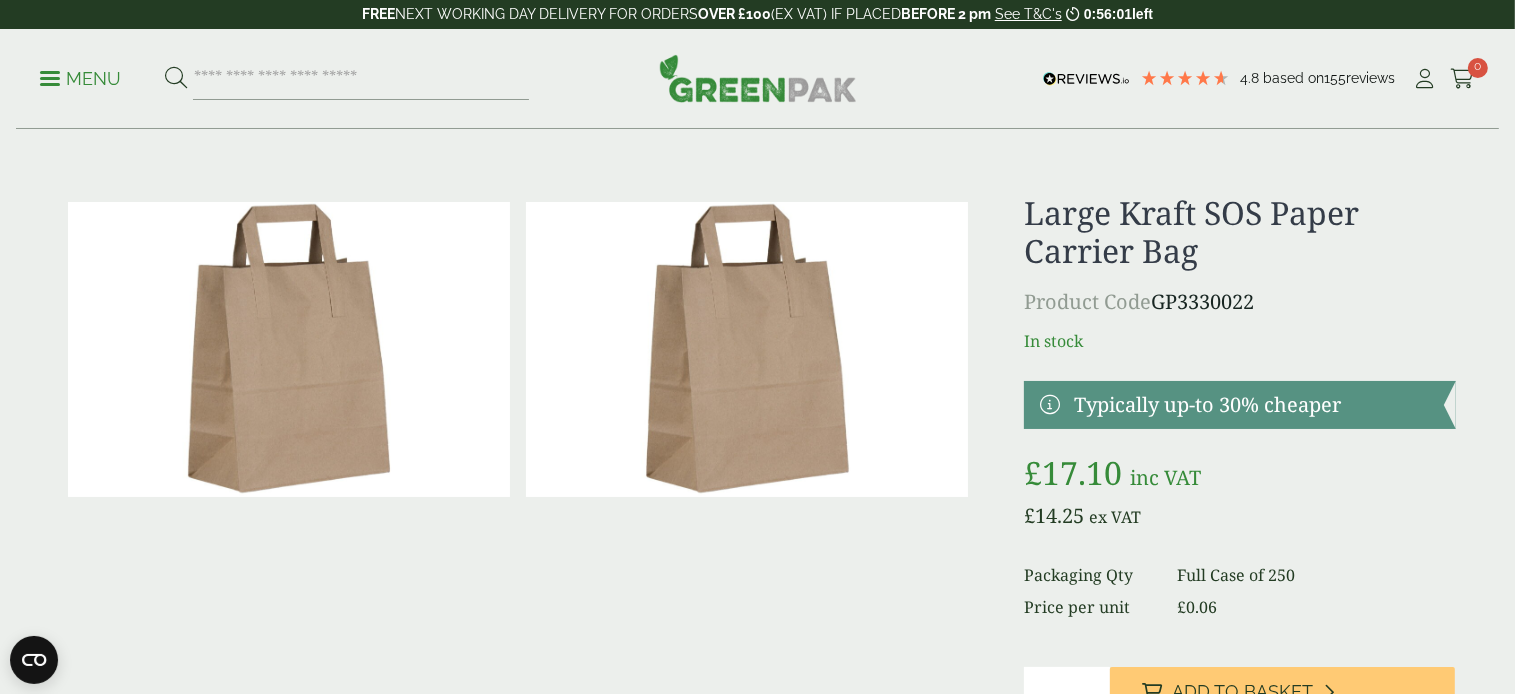 click on "Menu" at bounding box center [80, 77] 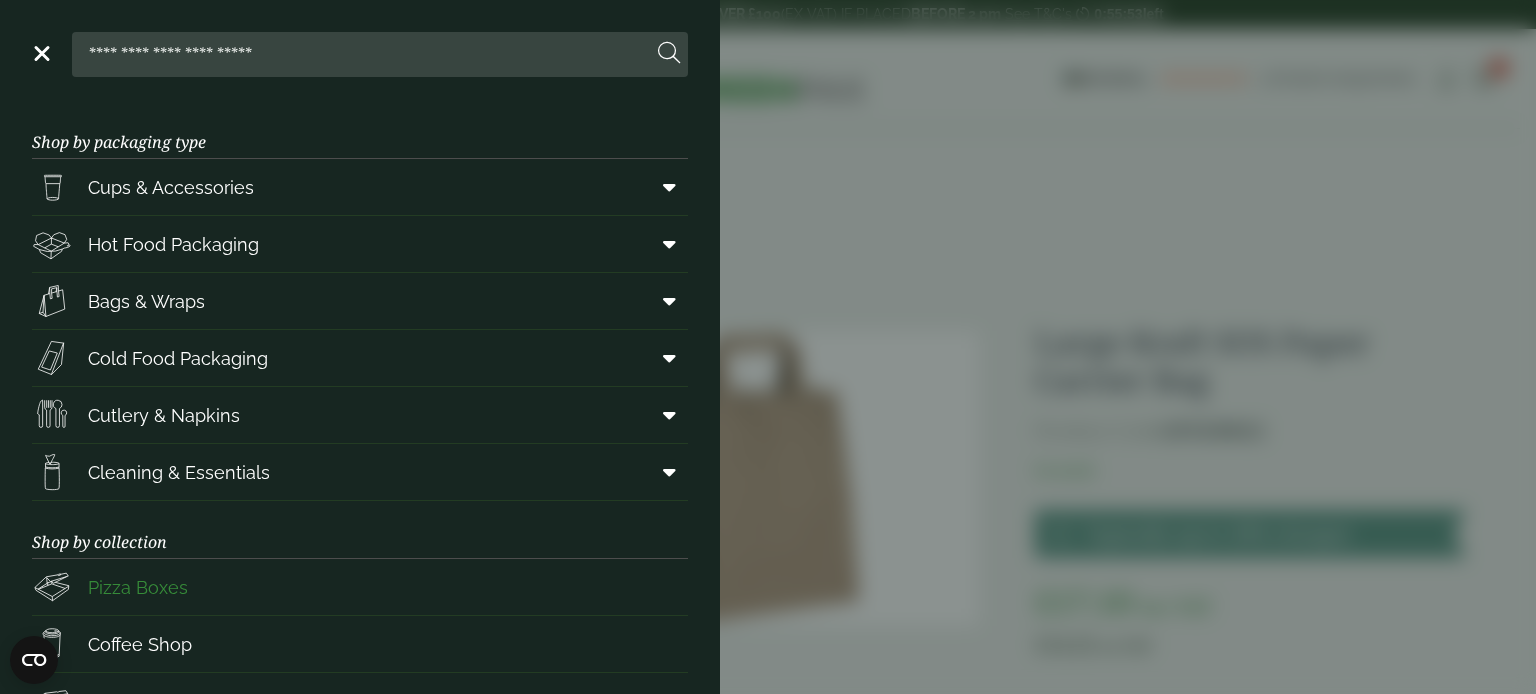 click on "Pizza Boxes" at bounding box center [138, 587] 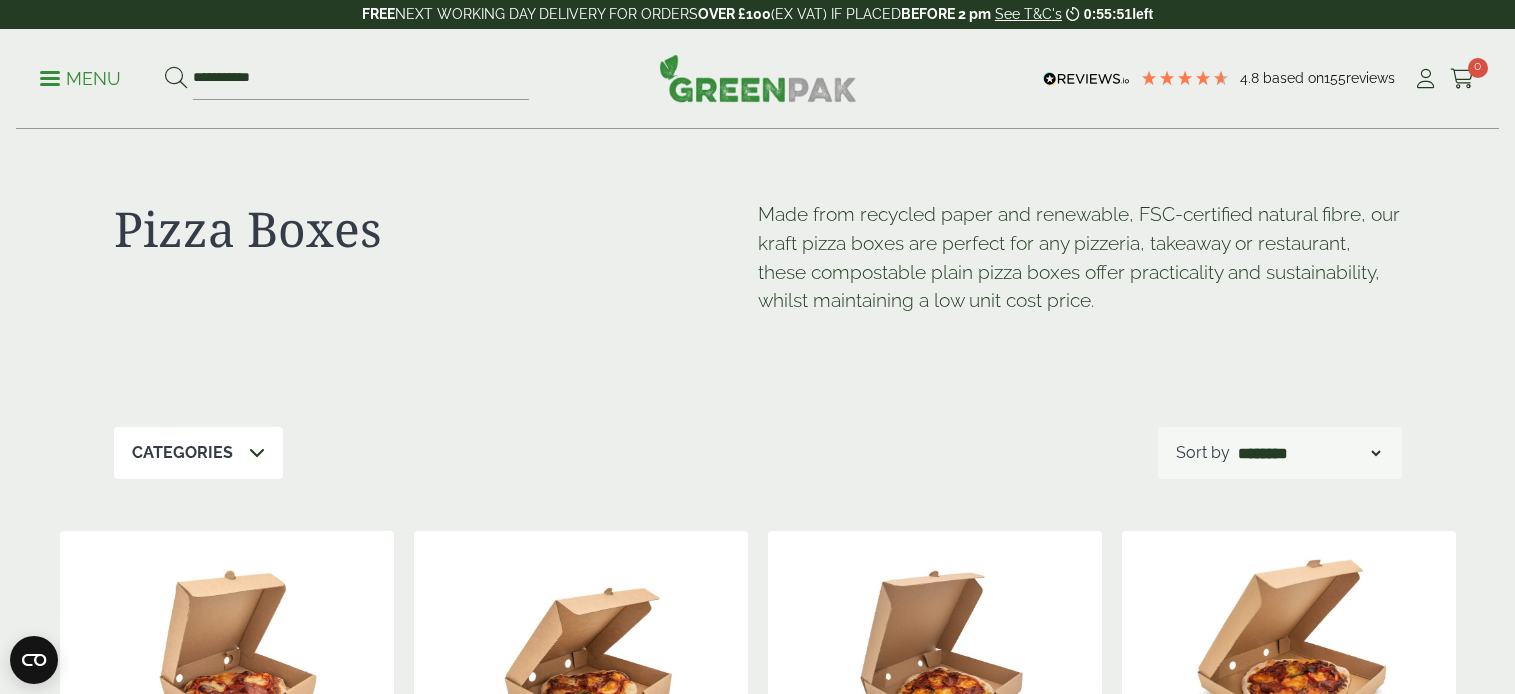 scroll, scrollTop: 0, scrollLeft: 0, axis: both 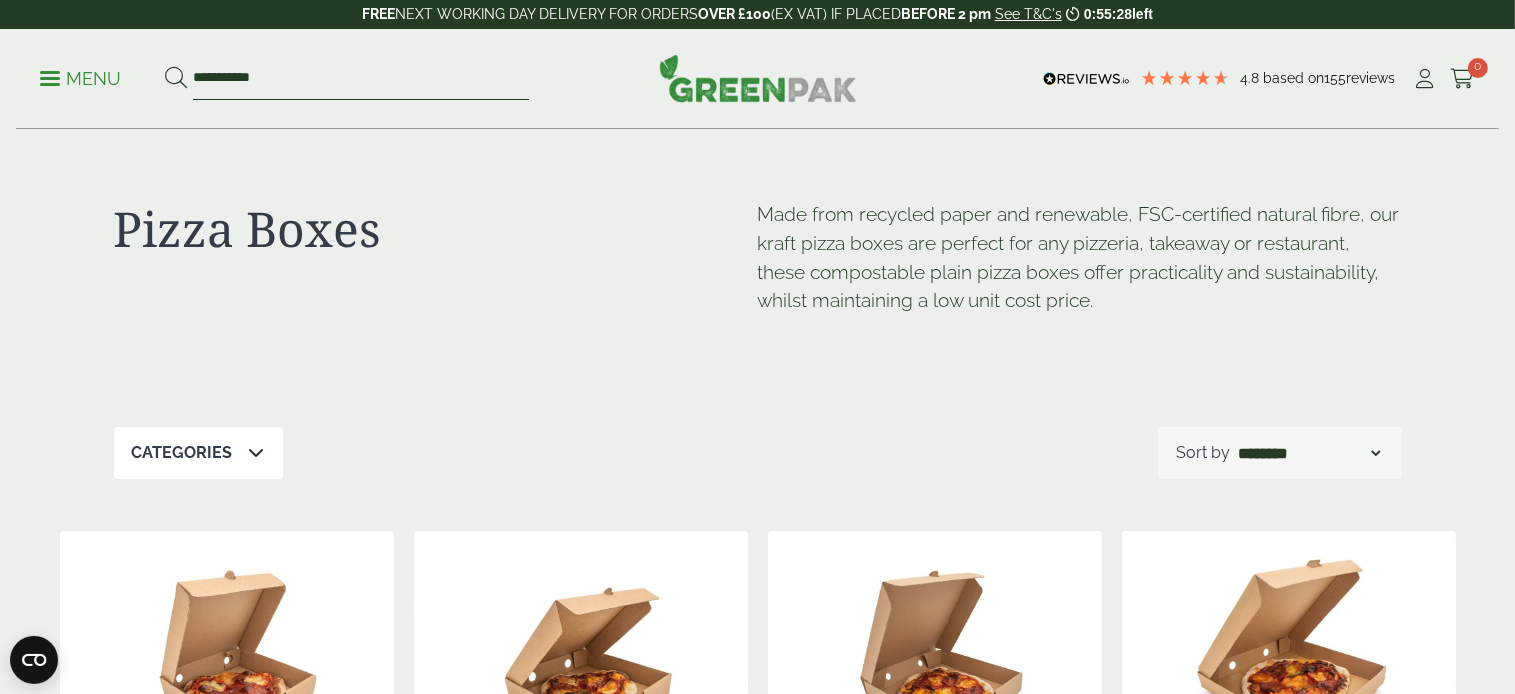 click on "**********" at bounding box center [361, 79] 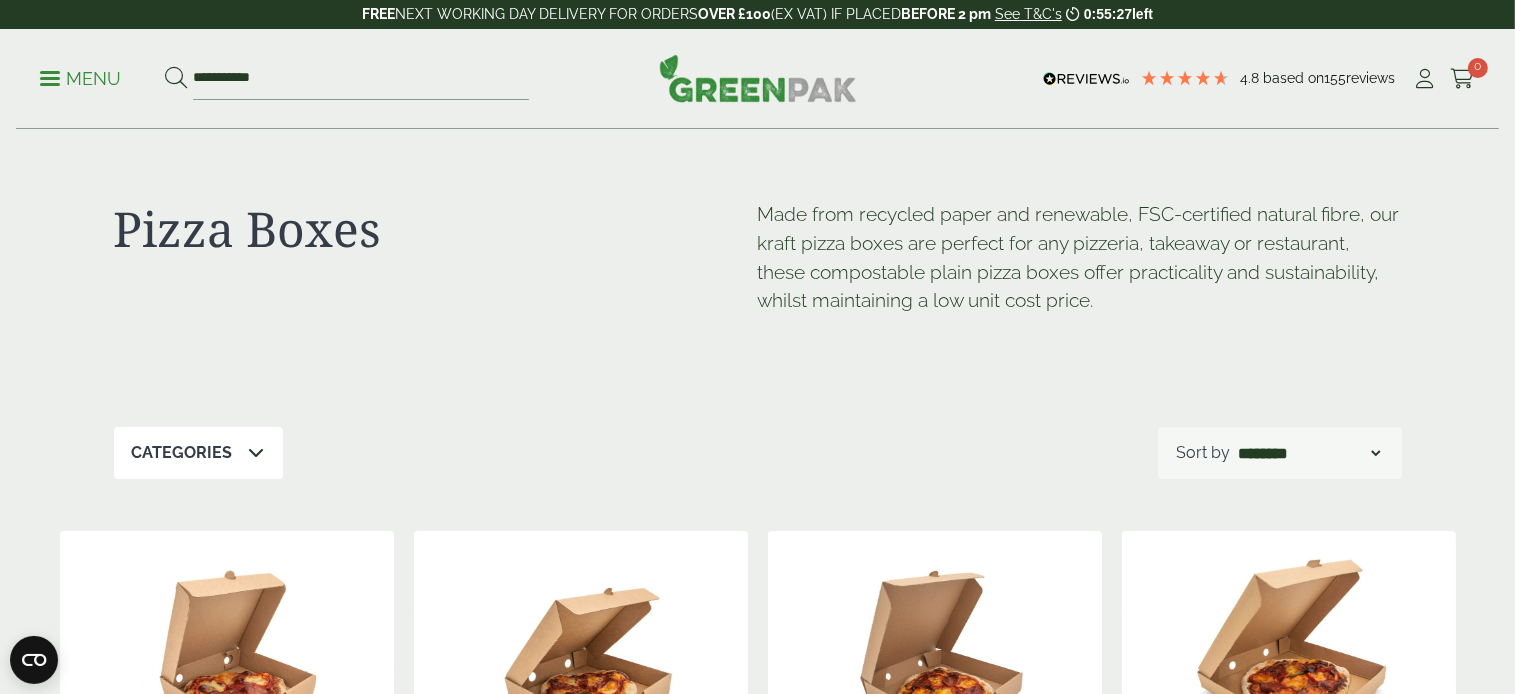 click on "Menu" at bounding box center [80, 79] 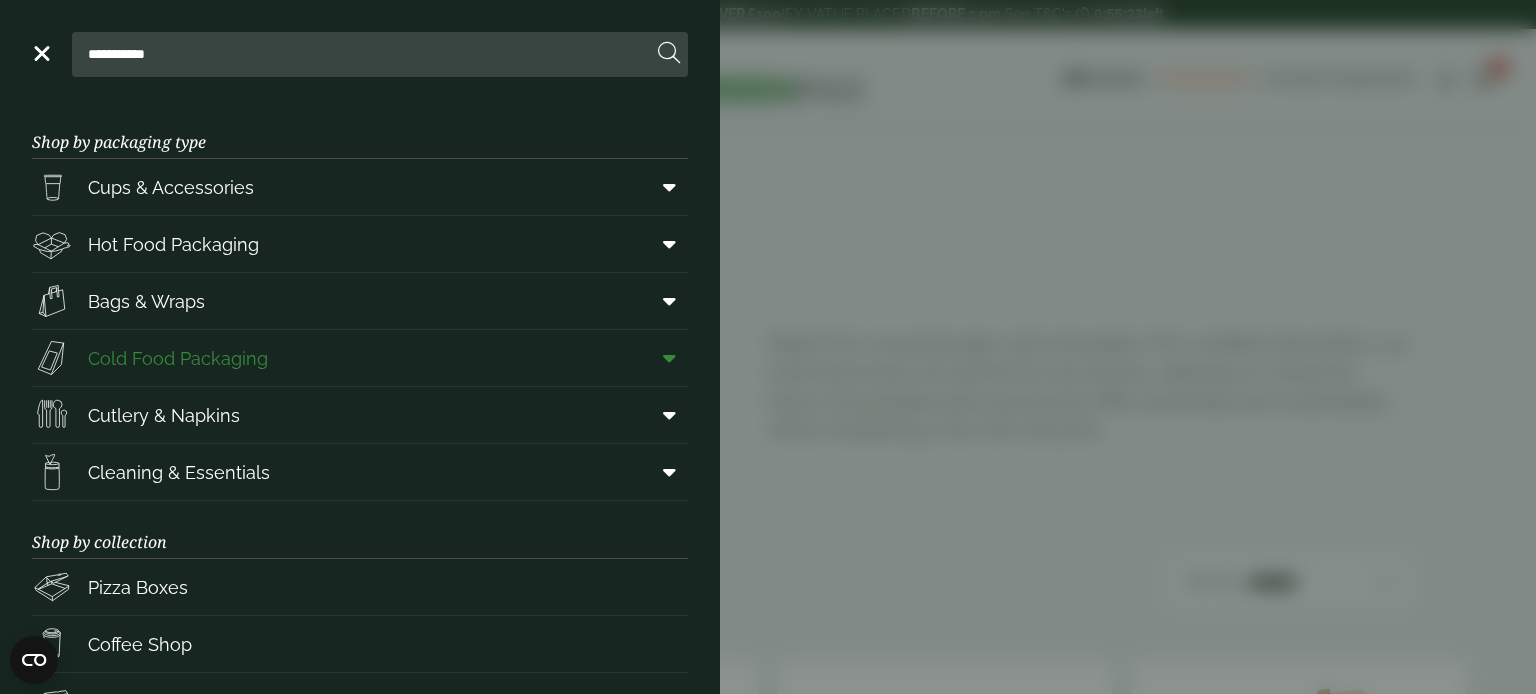 click on "Cold Food Packaging" at bounding box center (178, 358) 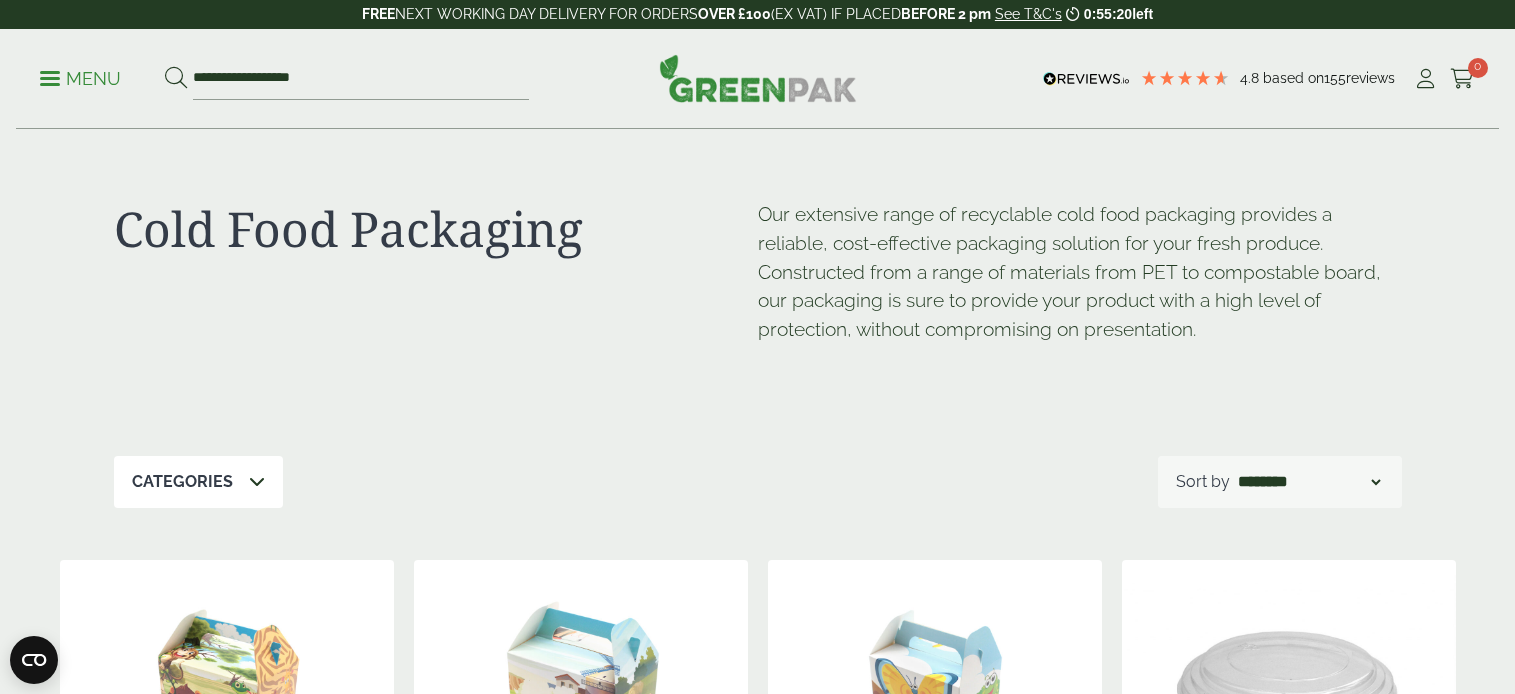 scroll, scrollTop: 0, scrollLeft: 0, axis: both 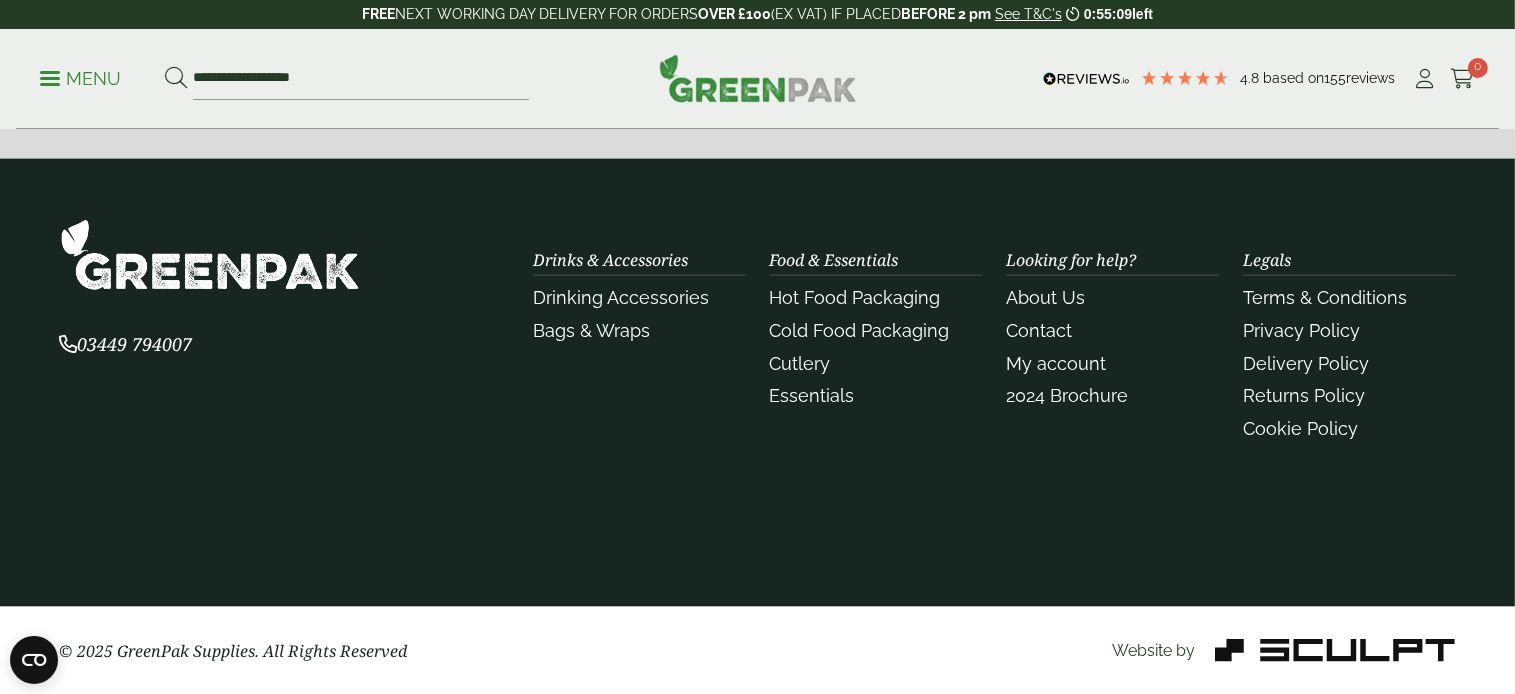 click on "About Us" at bounding box center [1112, 297] 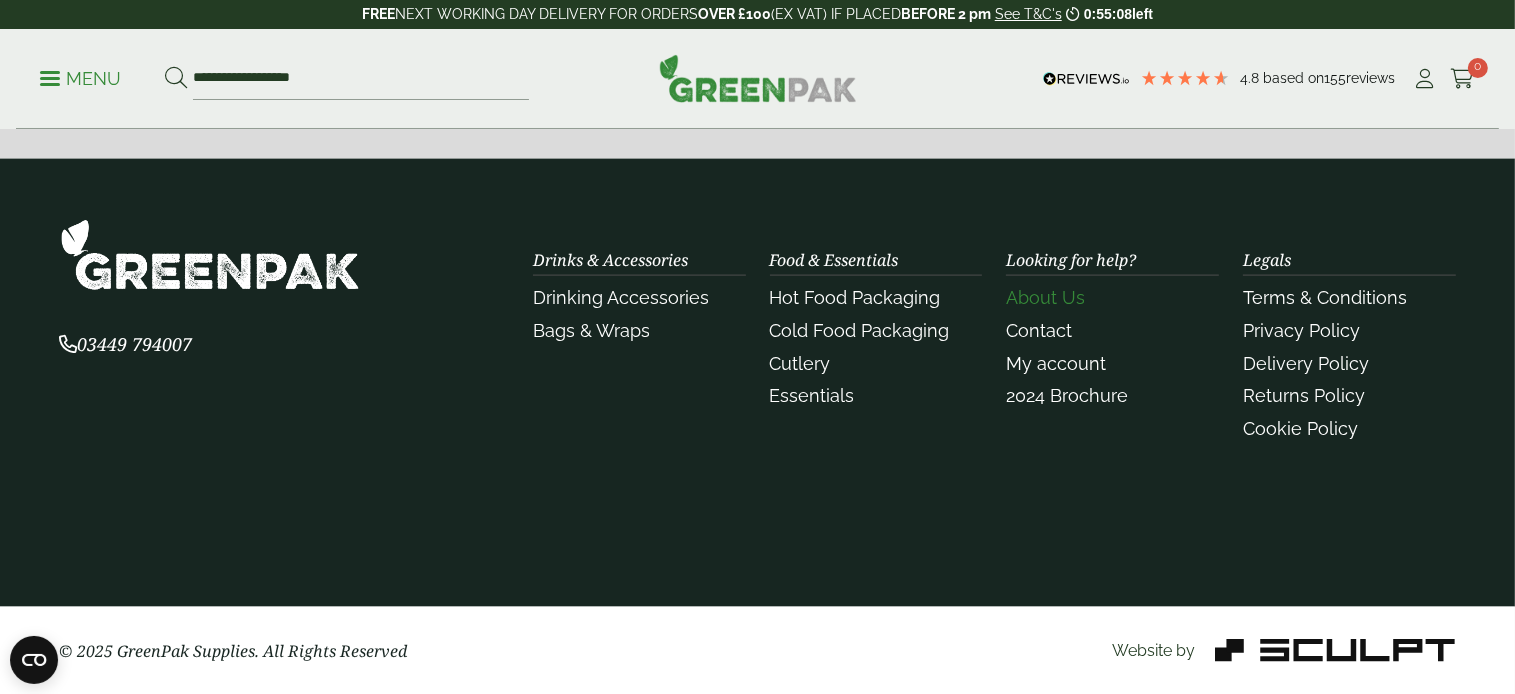 click on "About Us" at bounding box center (1045, 297) 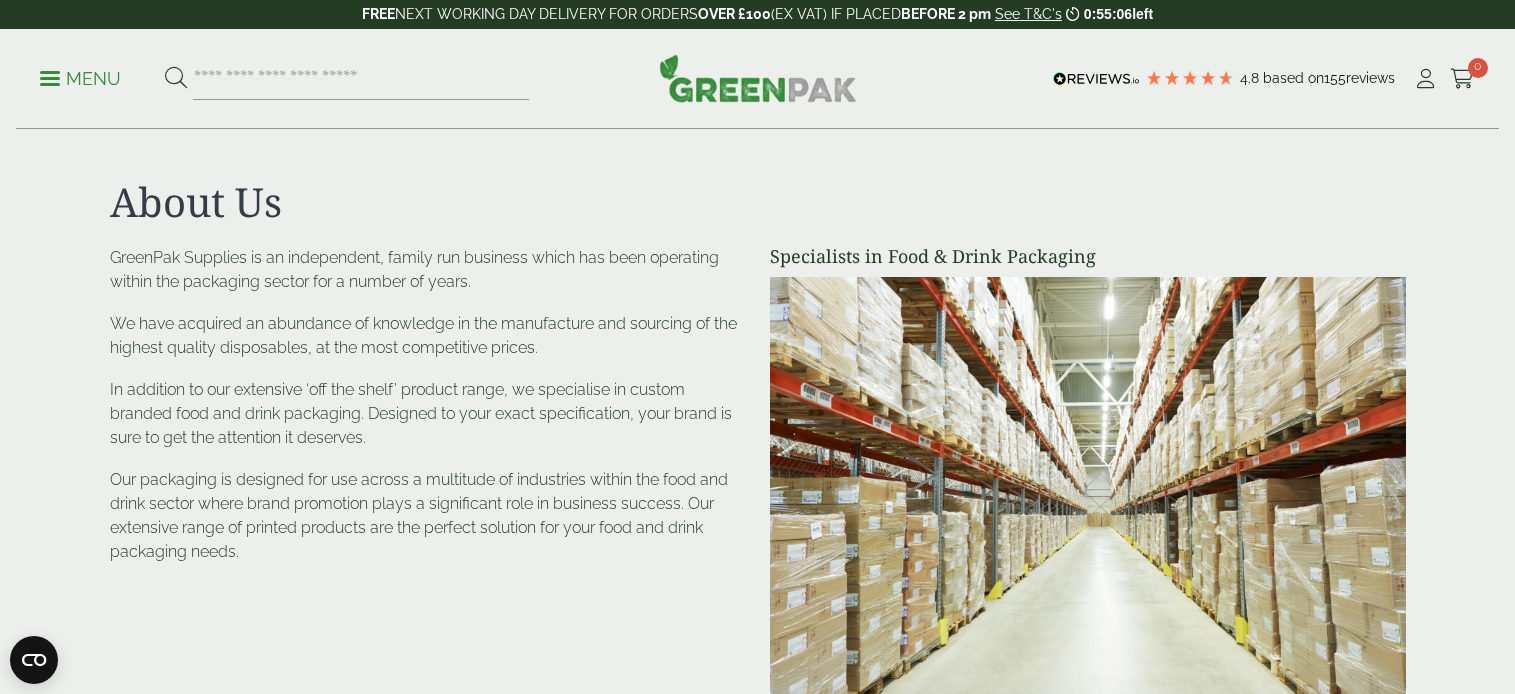 scroll, scrollTop: 0, scrollLeft: 0, axis: both 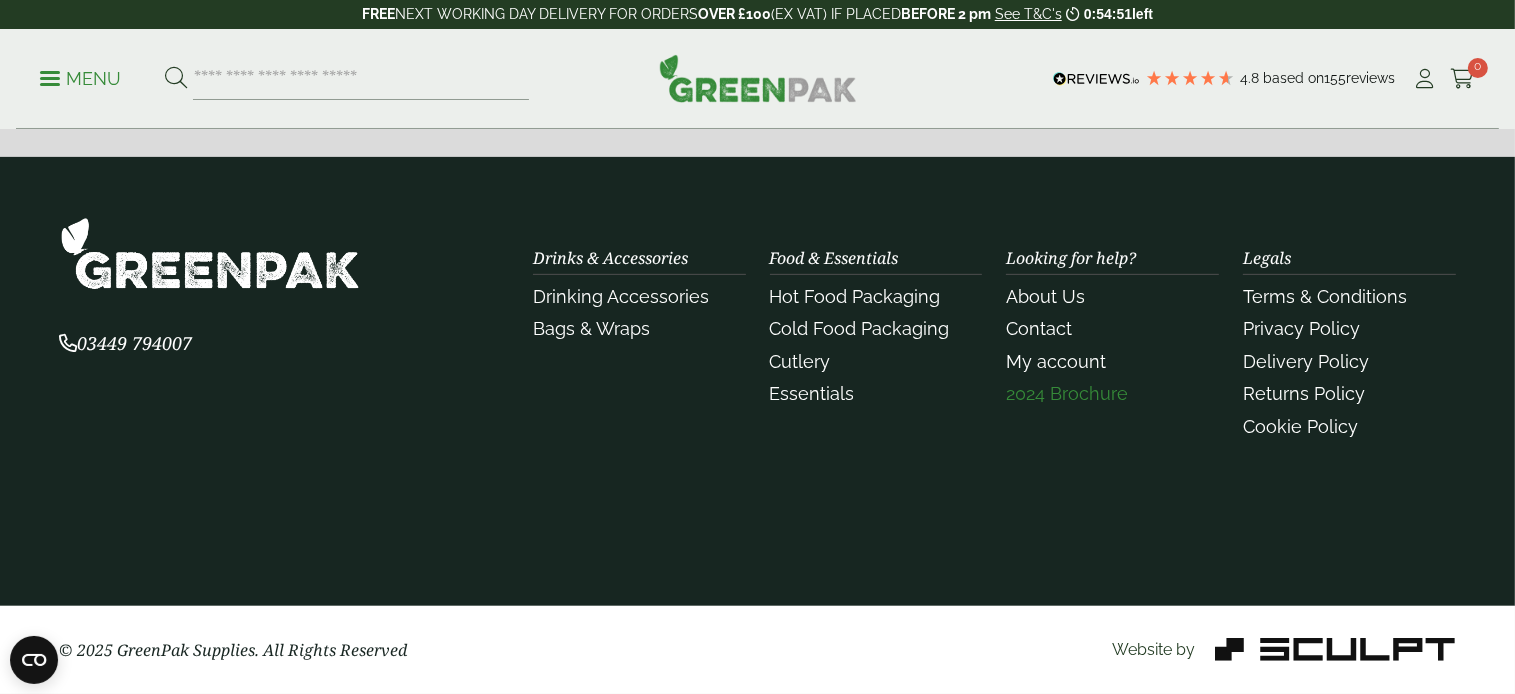 click on "2024 Brochure" at bounding box center [1067, 393] 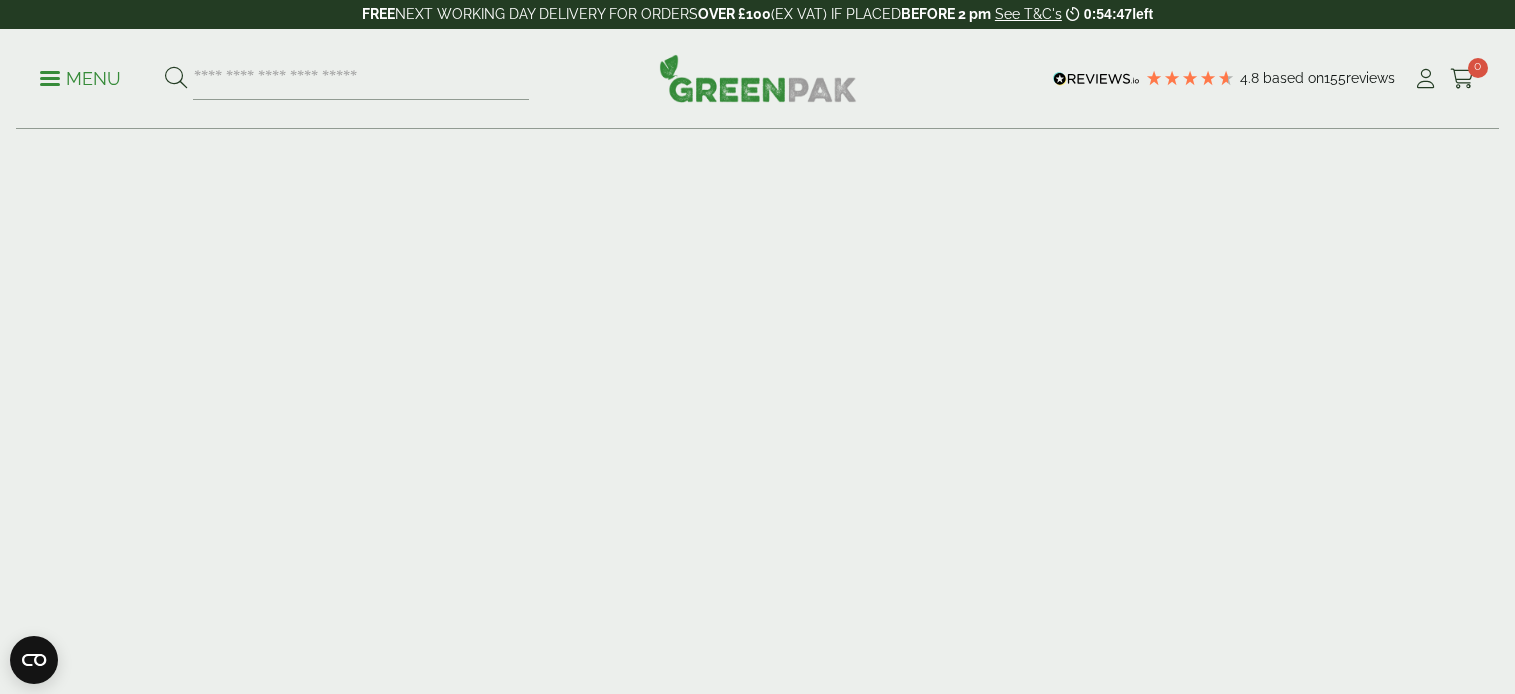 scroll, scrollTop: 0, scrollLeft: 0, axis: both 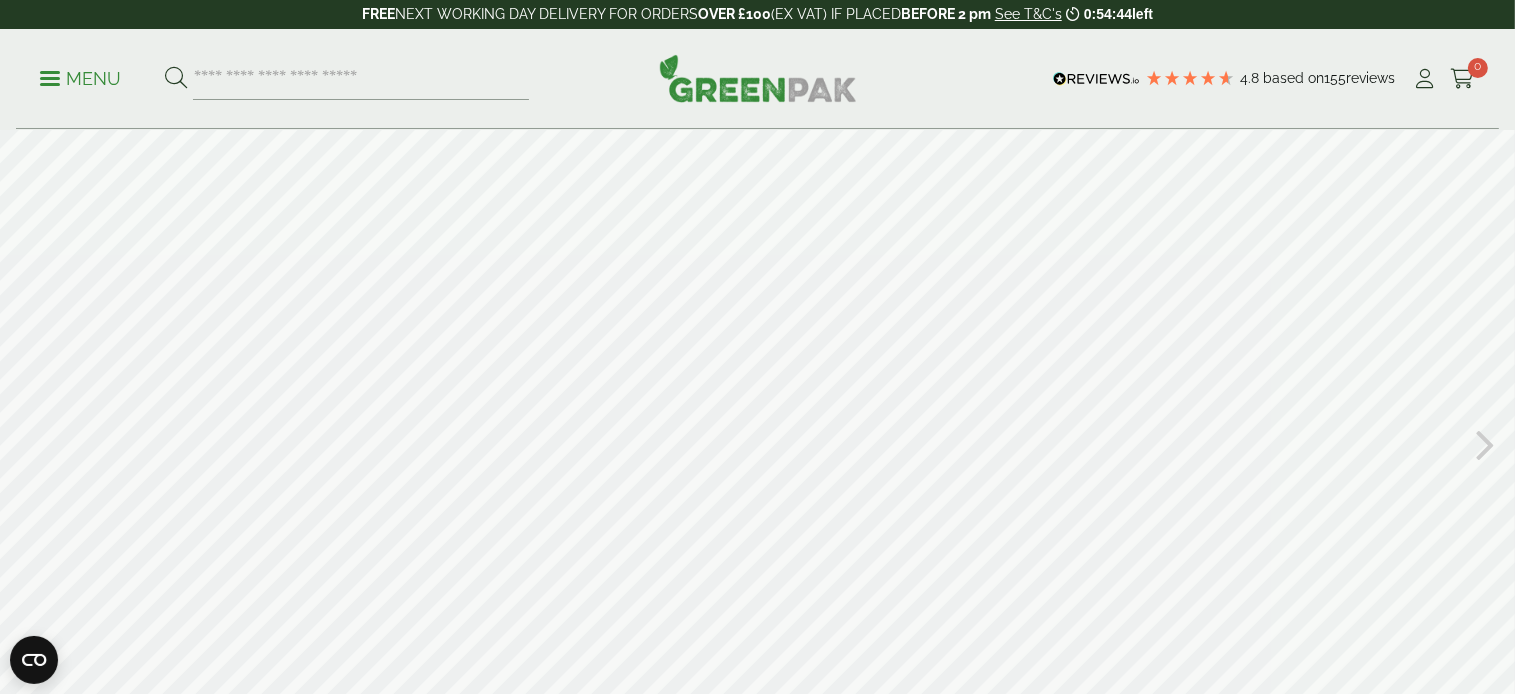 click at bounding box center [757, 441] 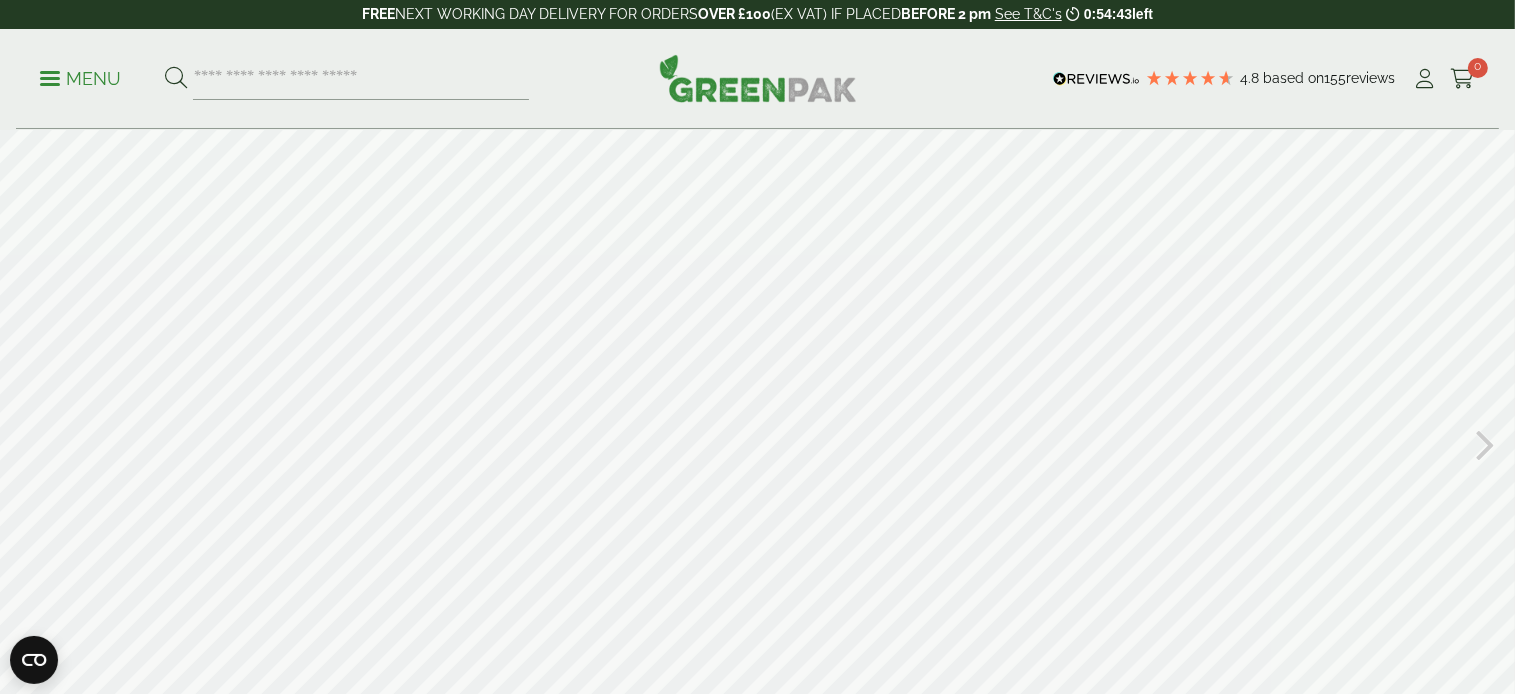 click at bounding box center [1485, 442] 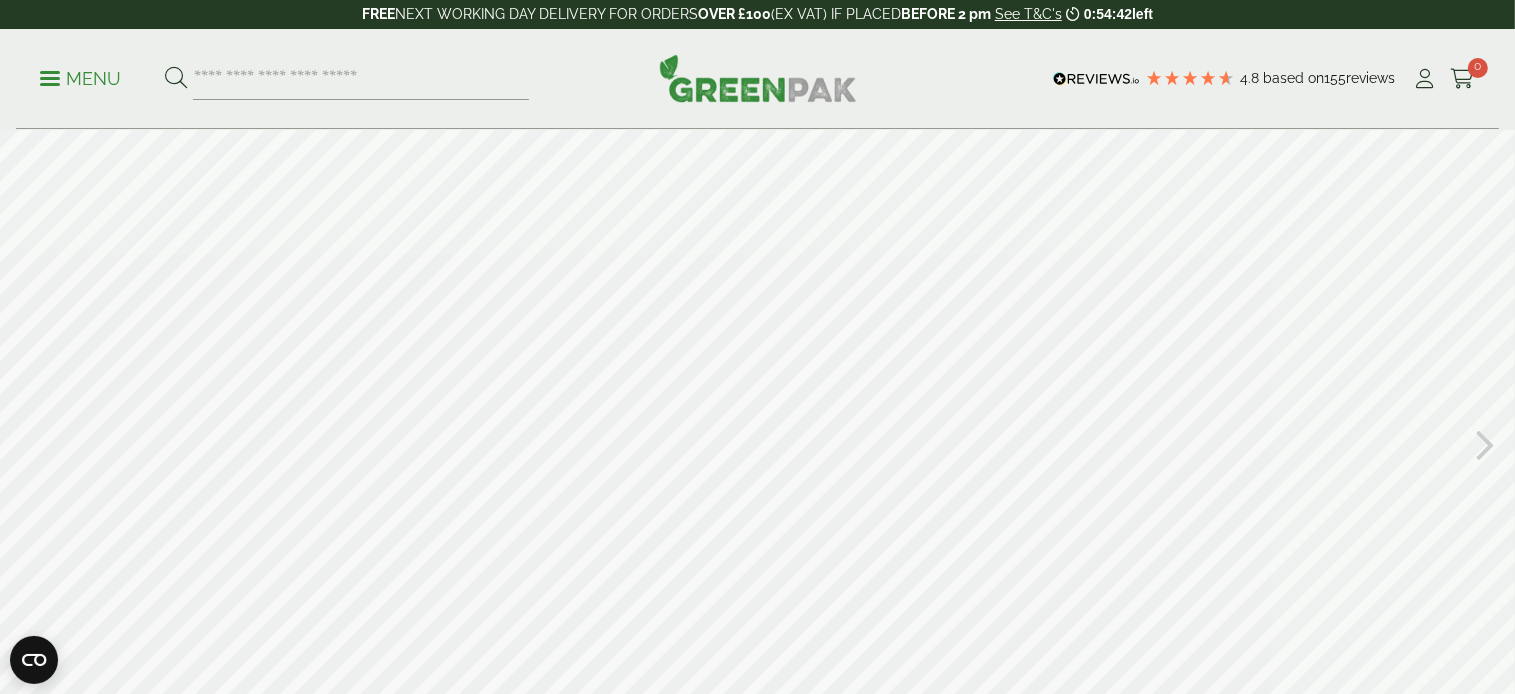 click at bounding box center [1485, 442] 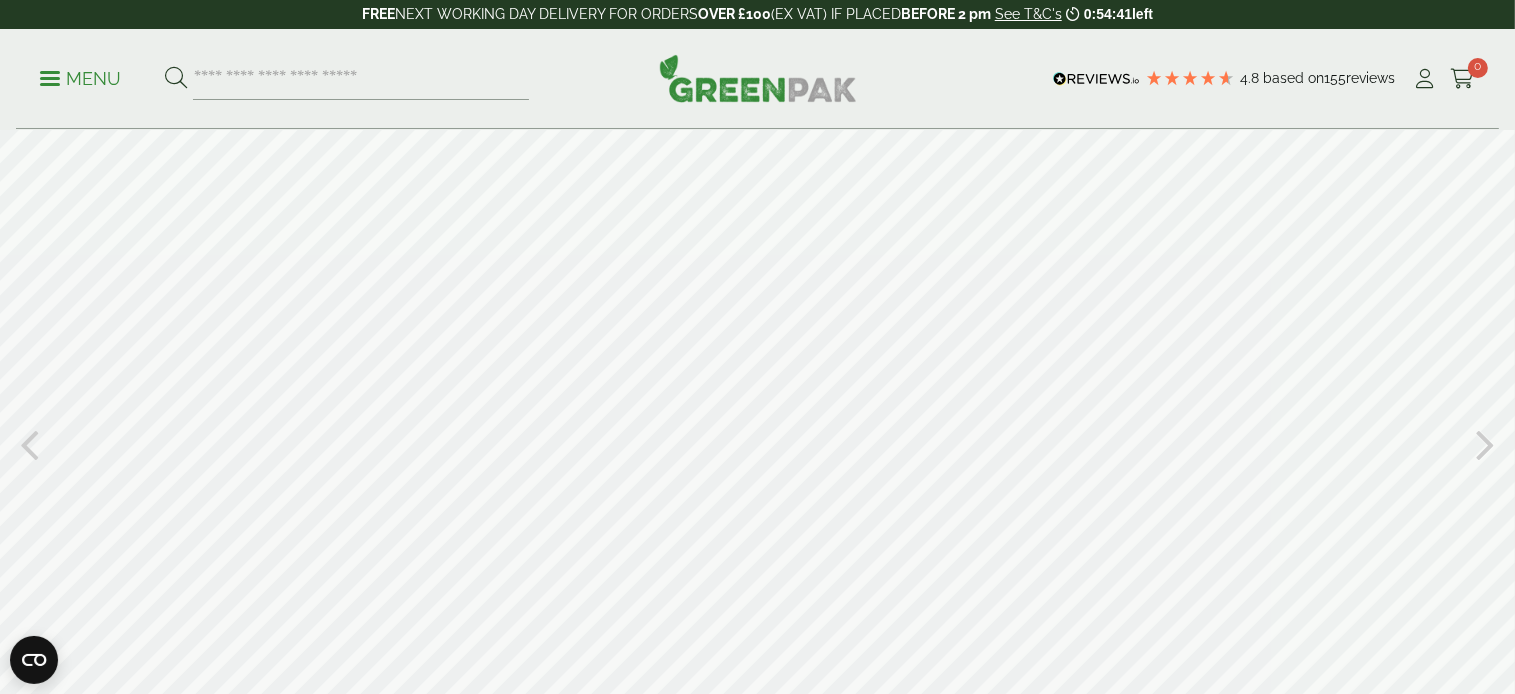 click at bounding box center [1485, 442] 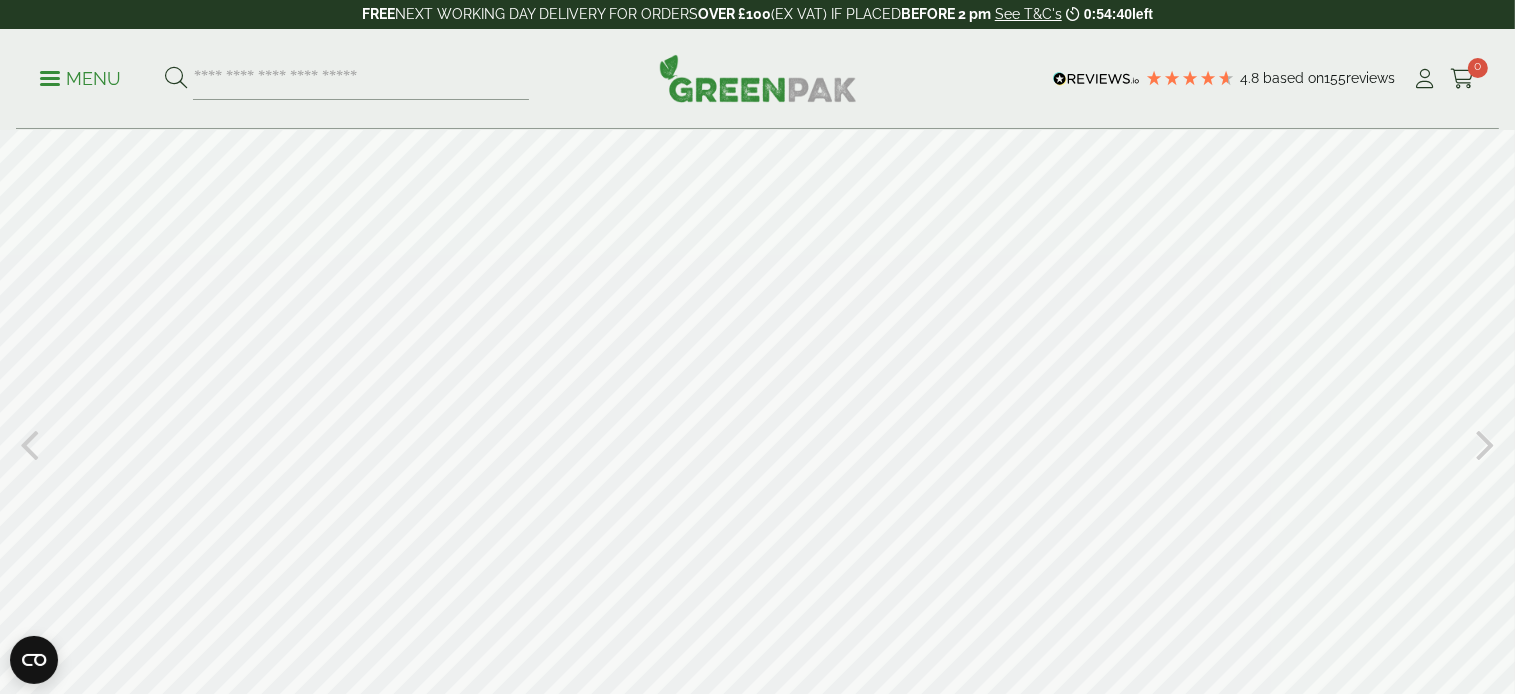 click at bounding box center [1485, 442] 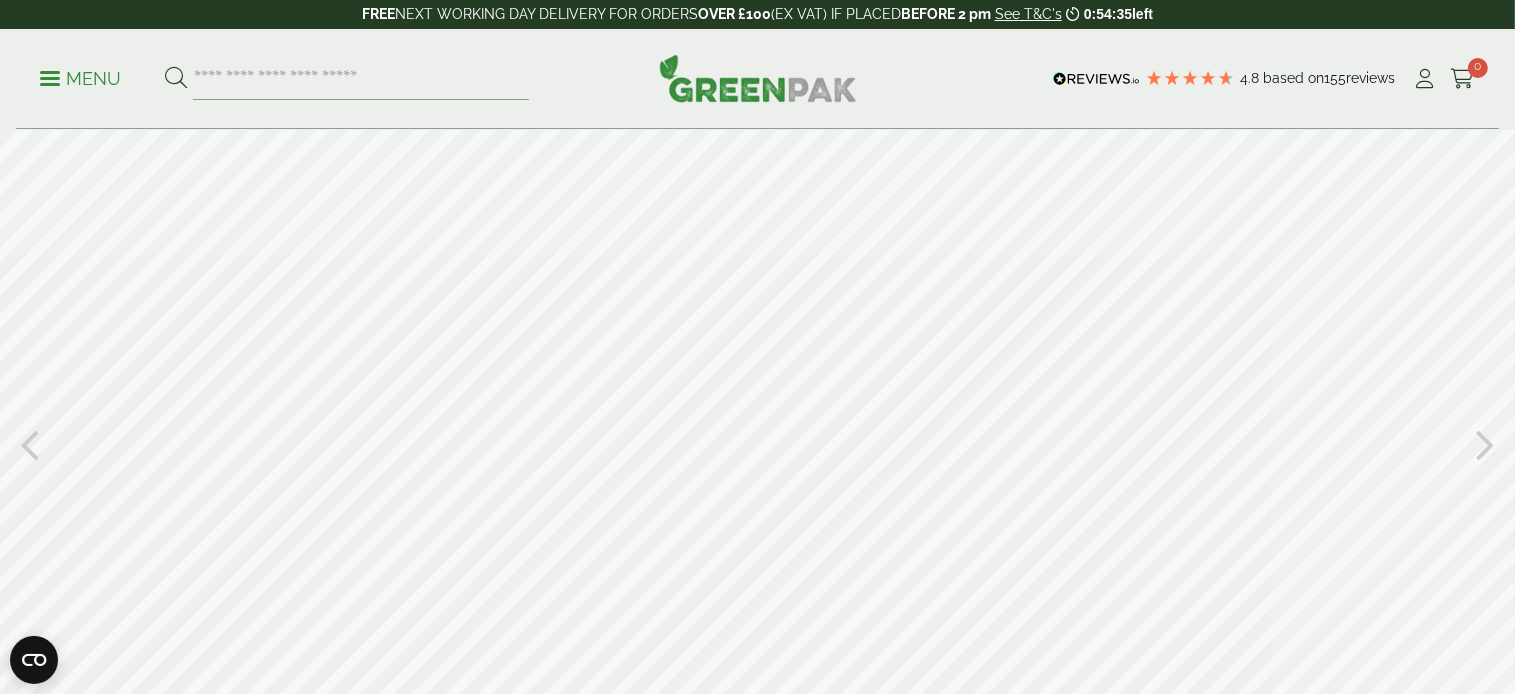 click at bounding box center (1485, 442) 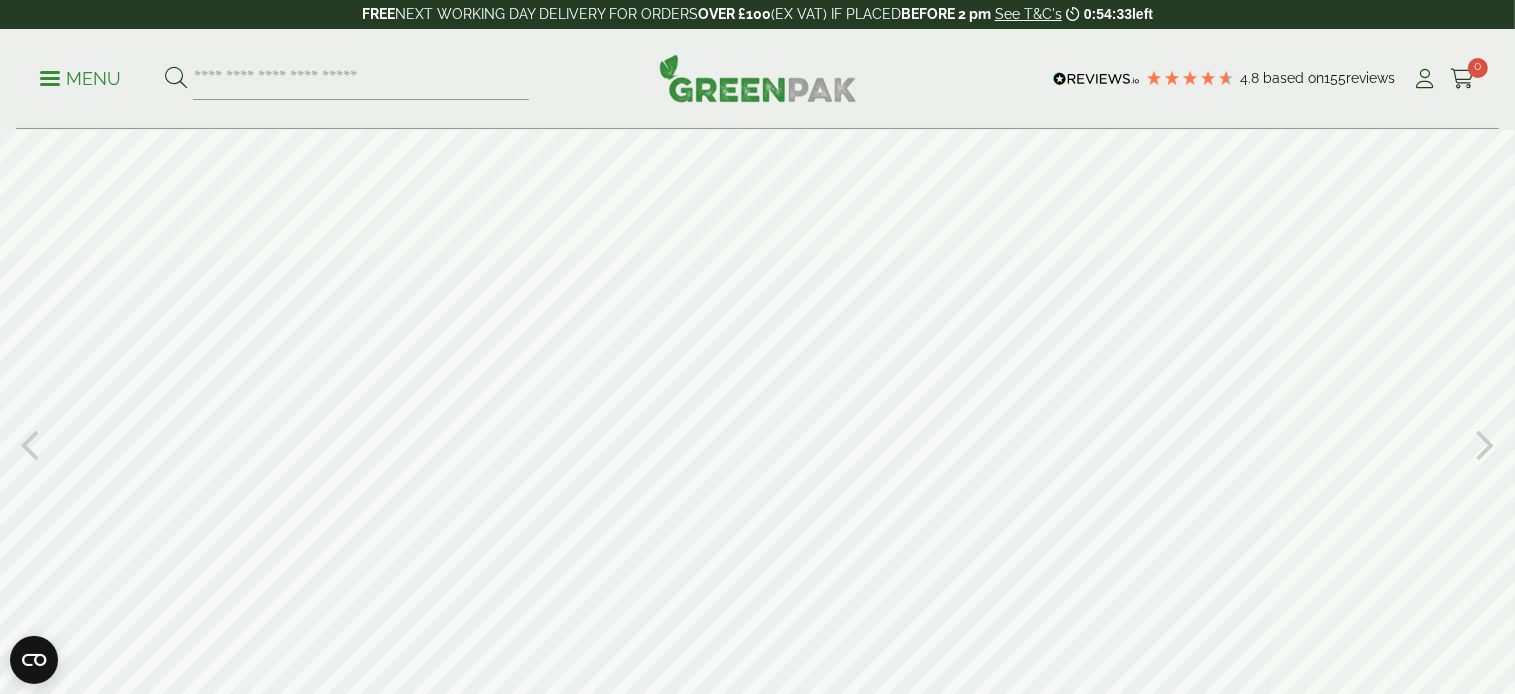 click at bounding box center [1485, 442] 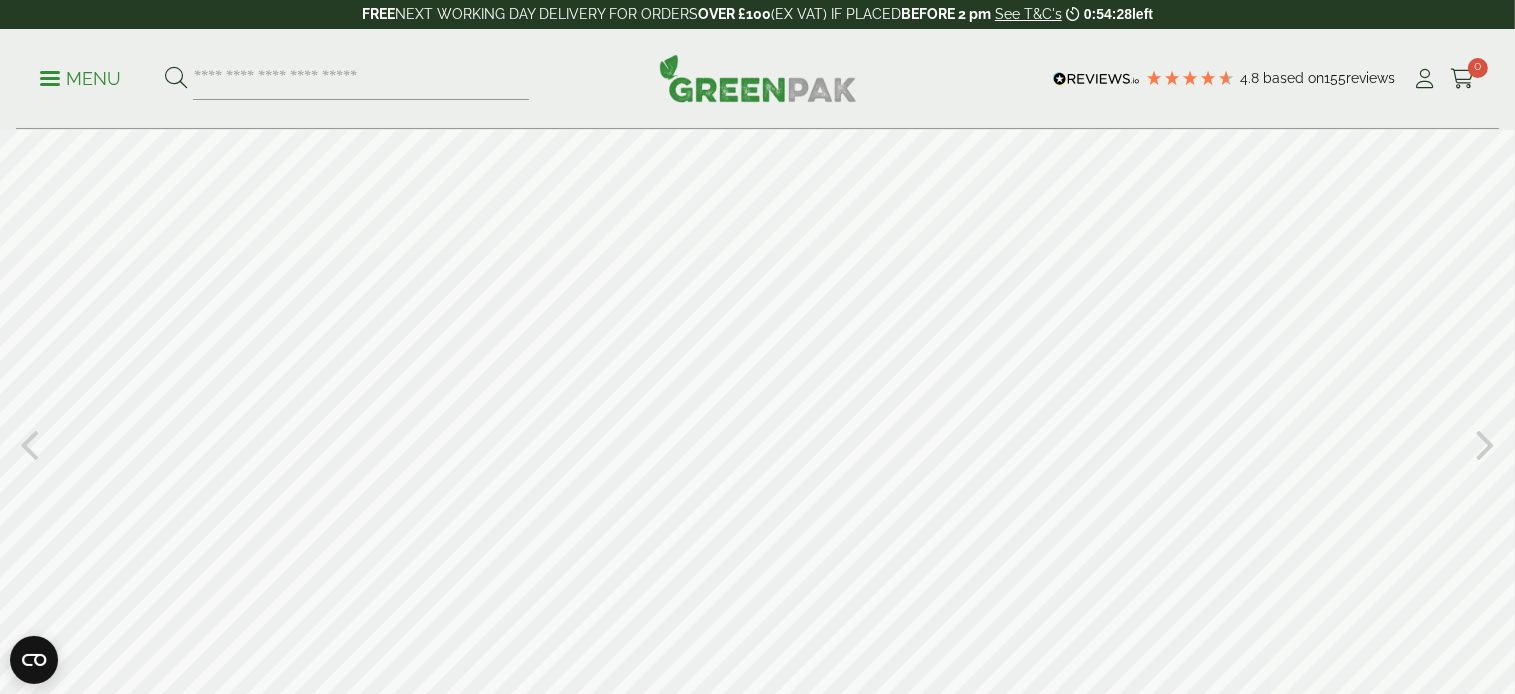 click at bounding box center [757, 441] 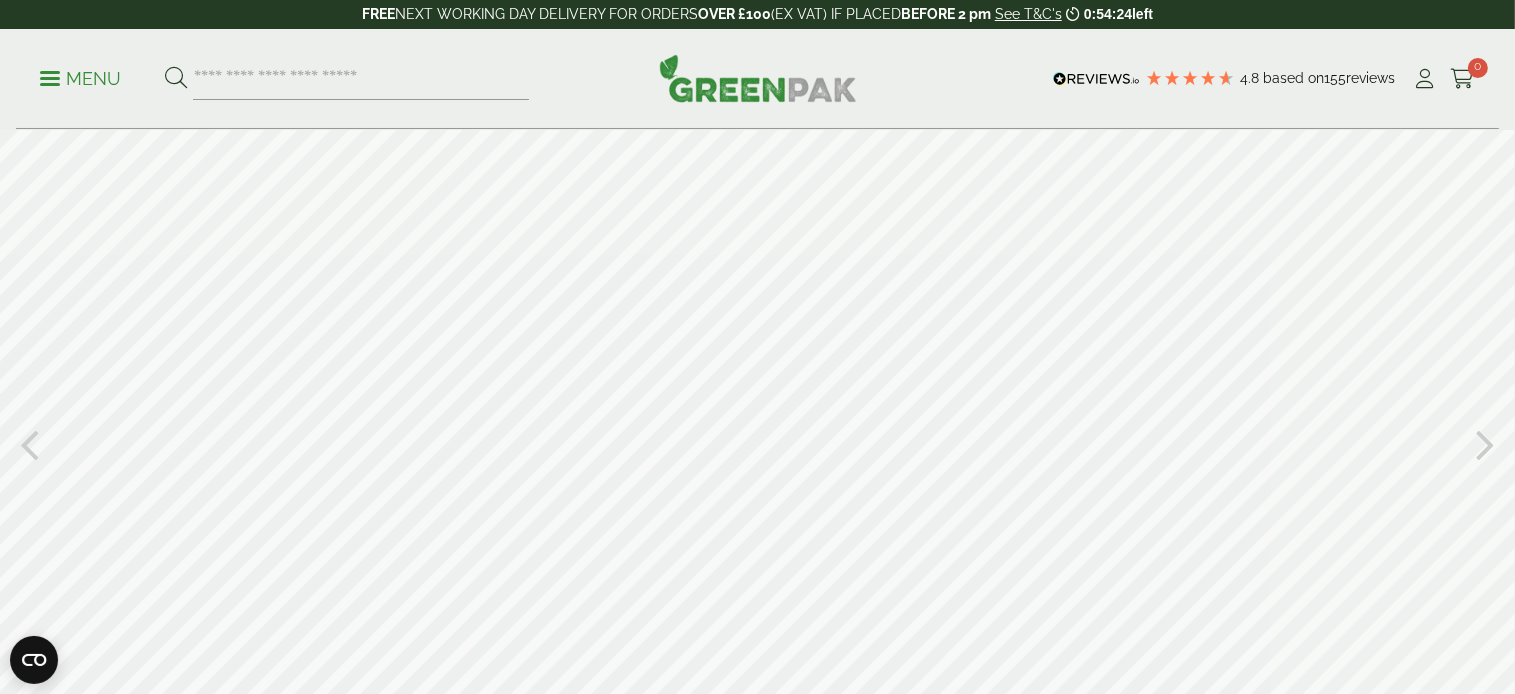 click at bounding box center (1485, 442) 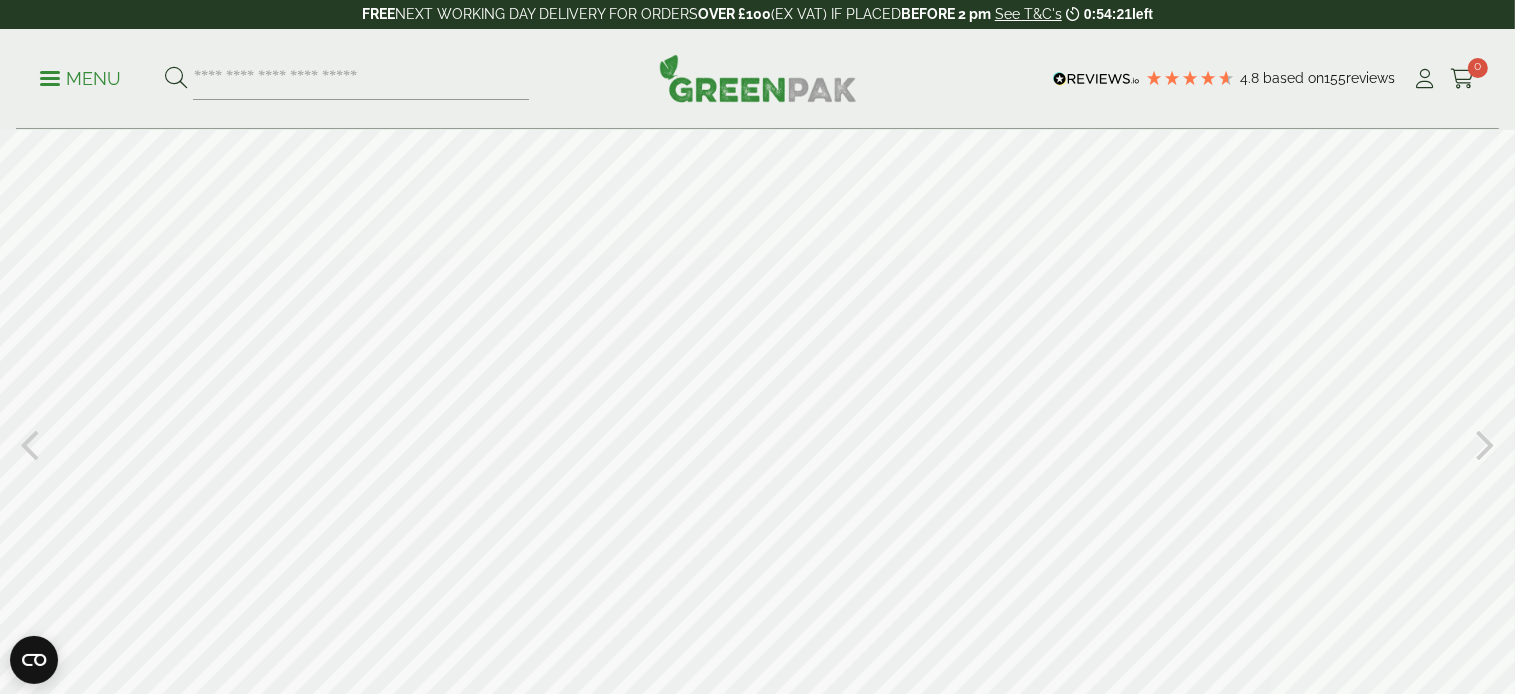 click at bounding box center (1485, 442) 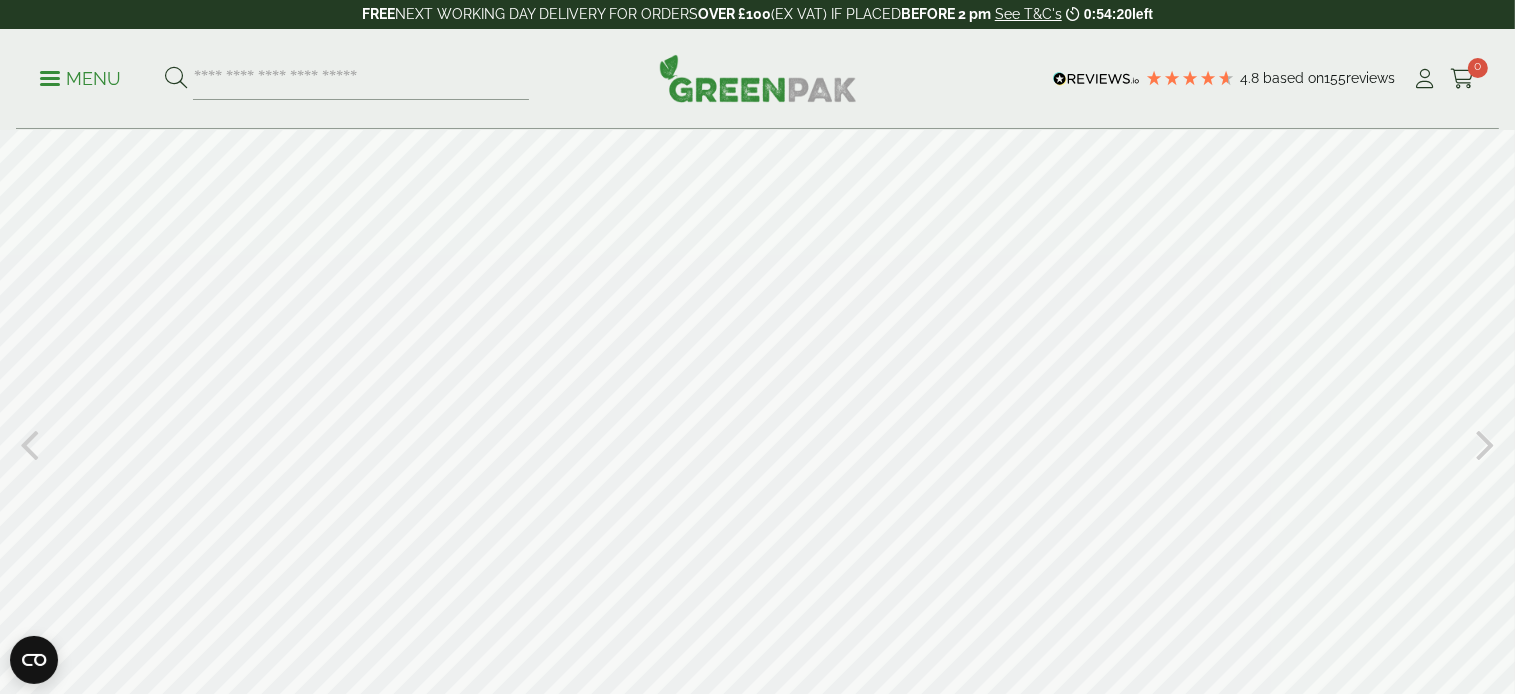 click at bounding box center [1485, 442] 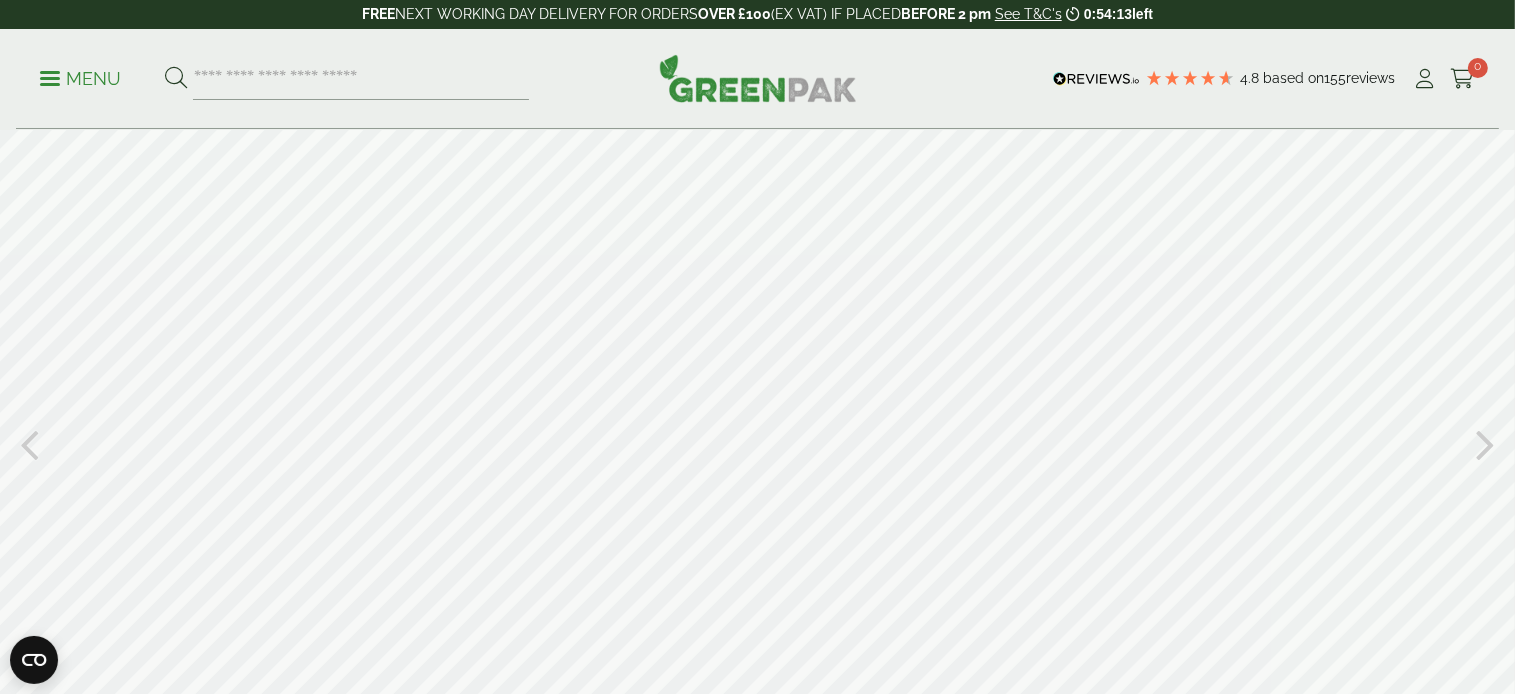 click at bounding box center [29, 442] 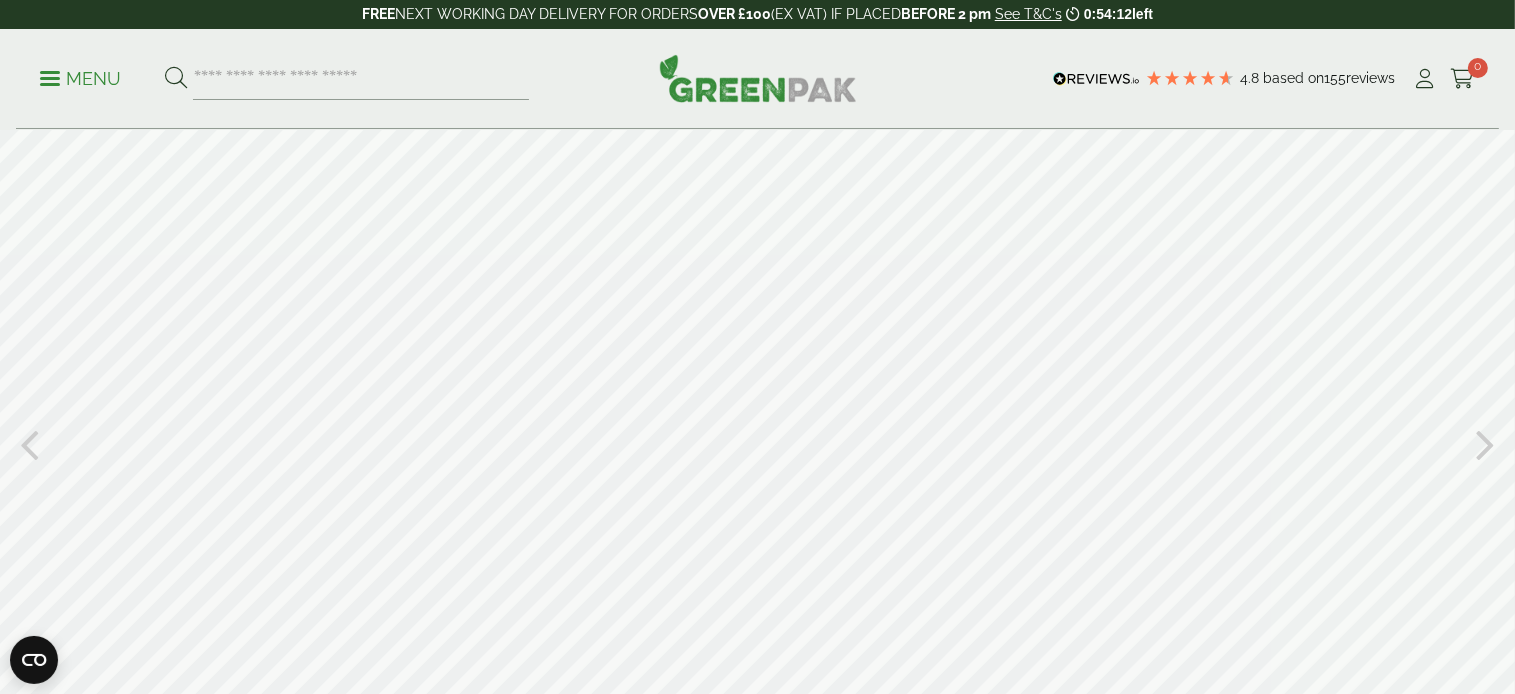 click at bounding box center [757, 441] 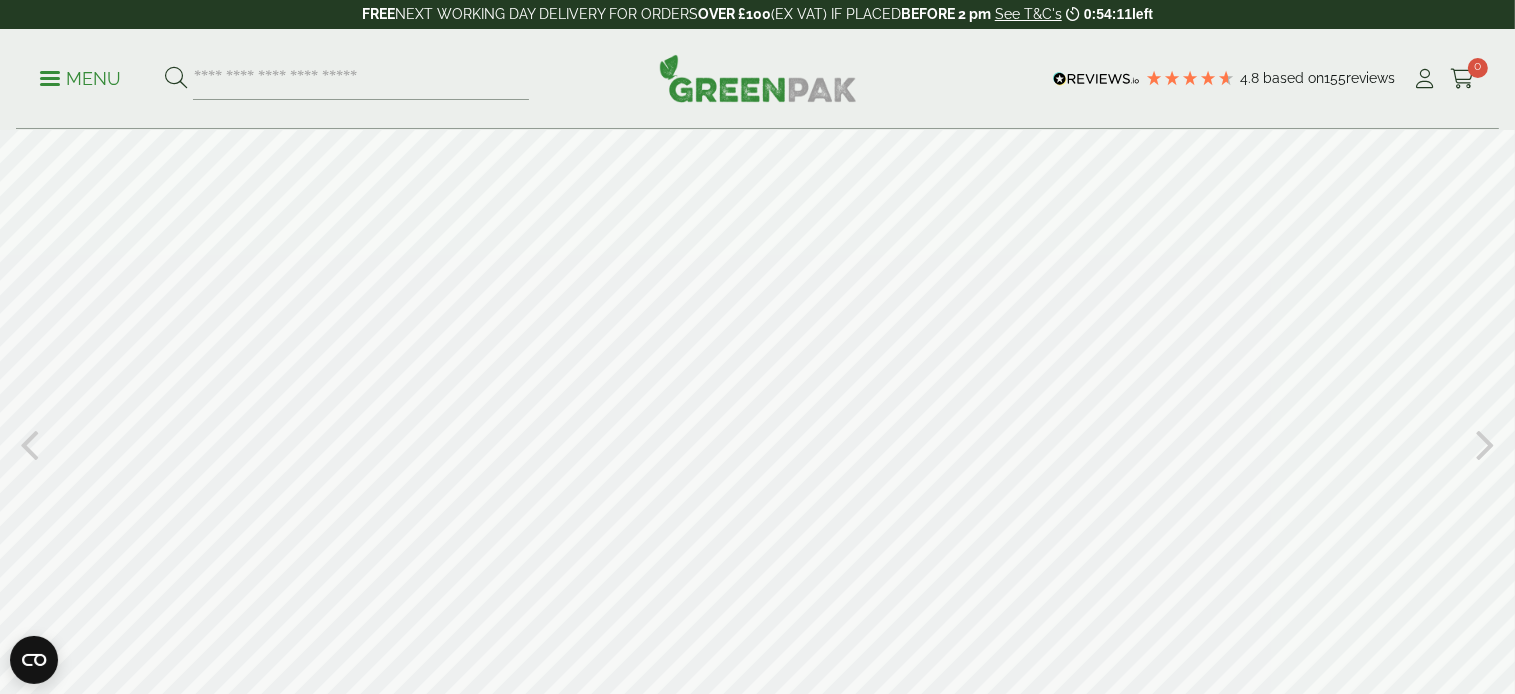 type on "**" 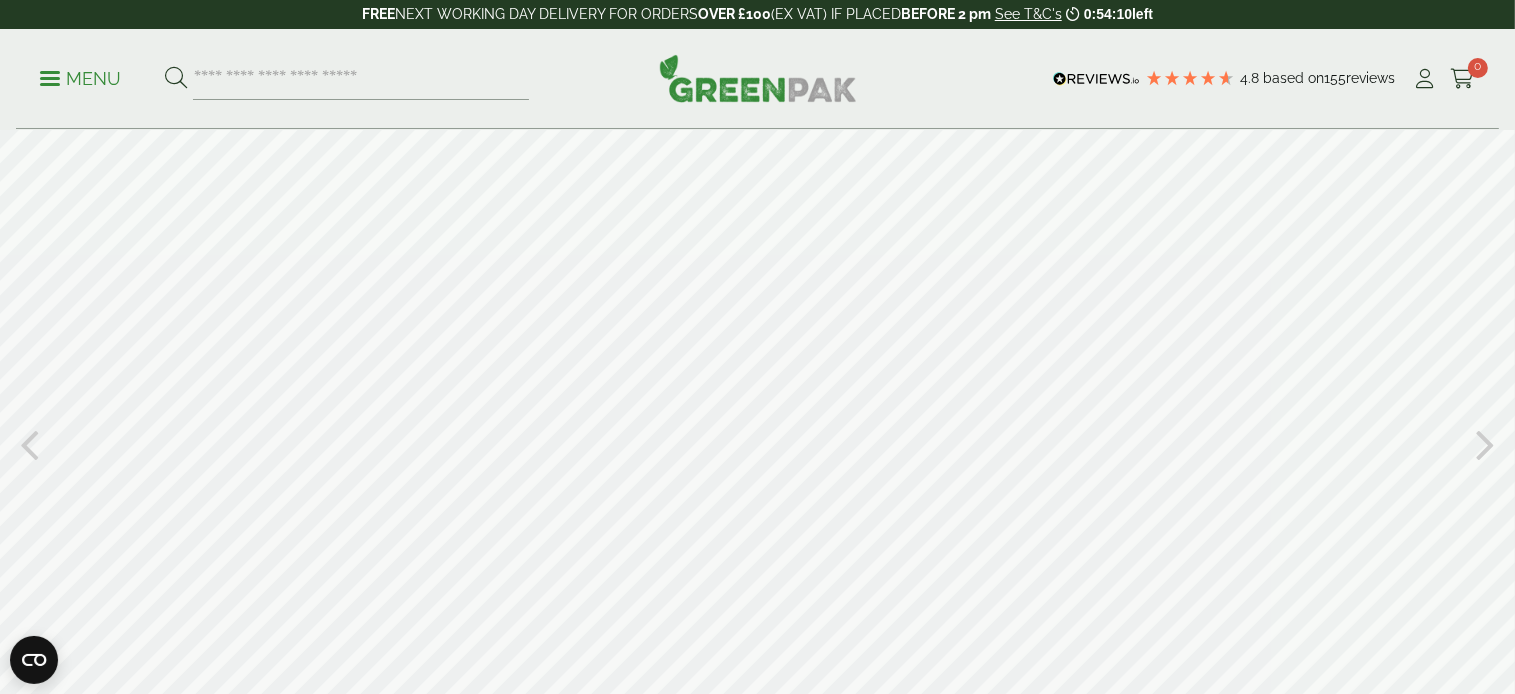 click at bounding box center [757, 441] 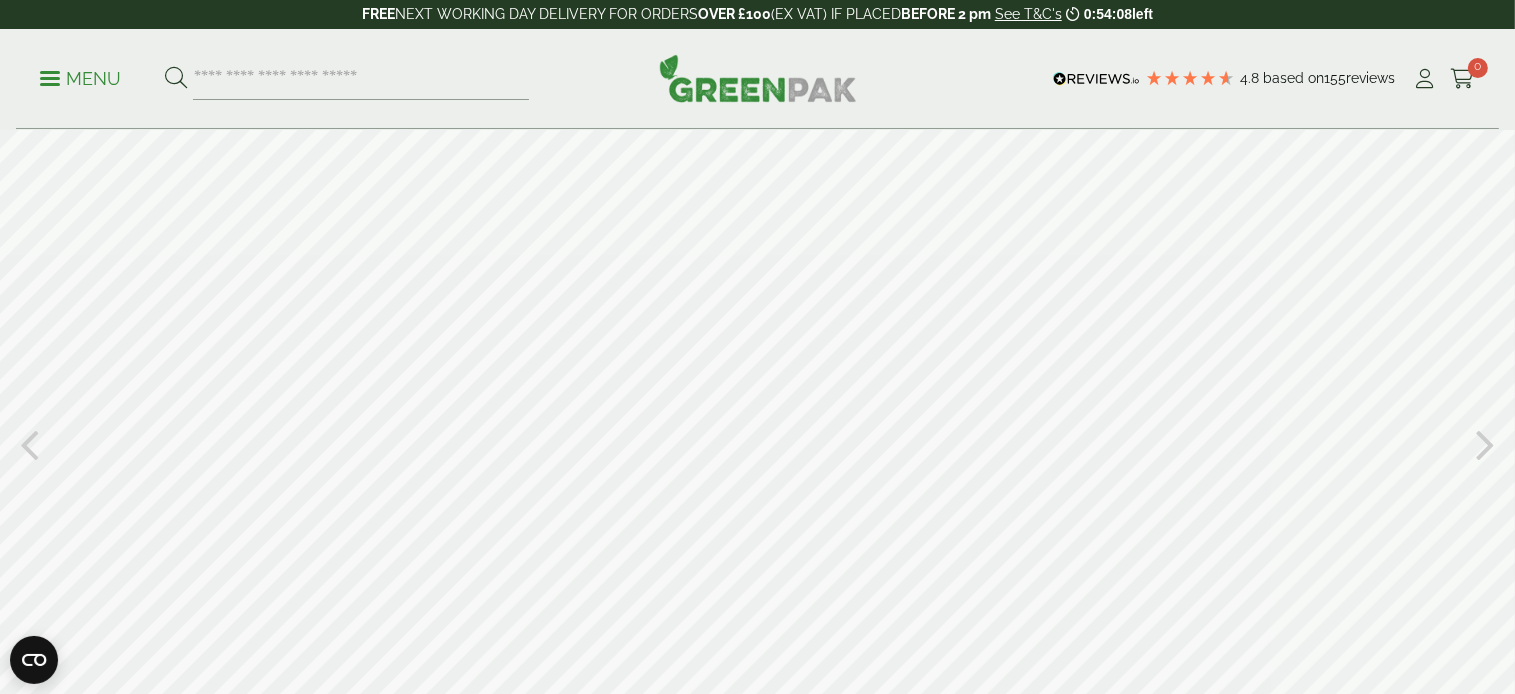 click at bounding box center [757, 441] 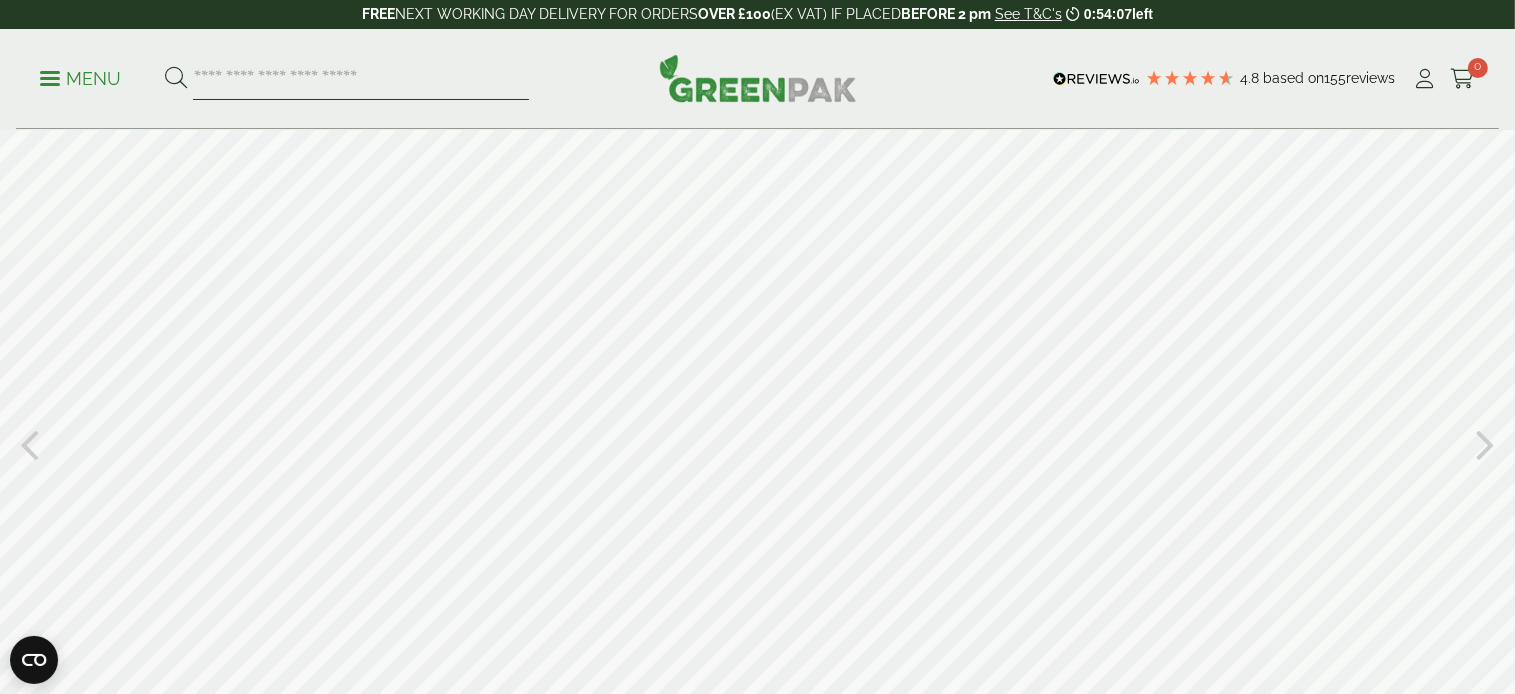 click at bounding box center [361, 79] 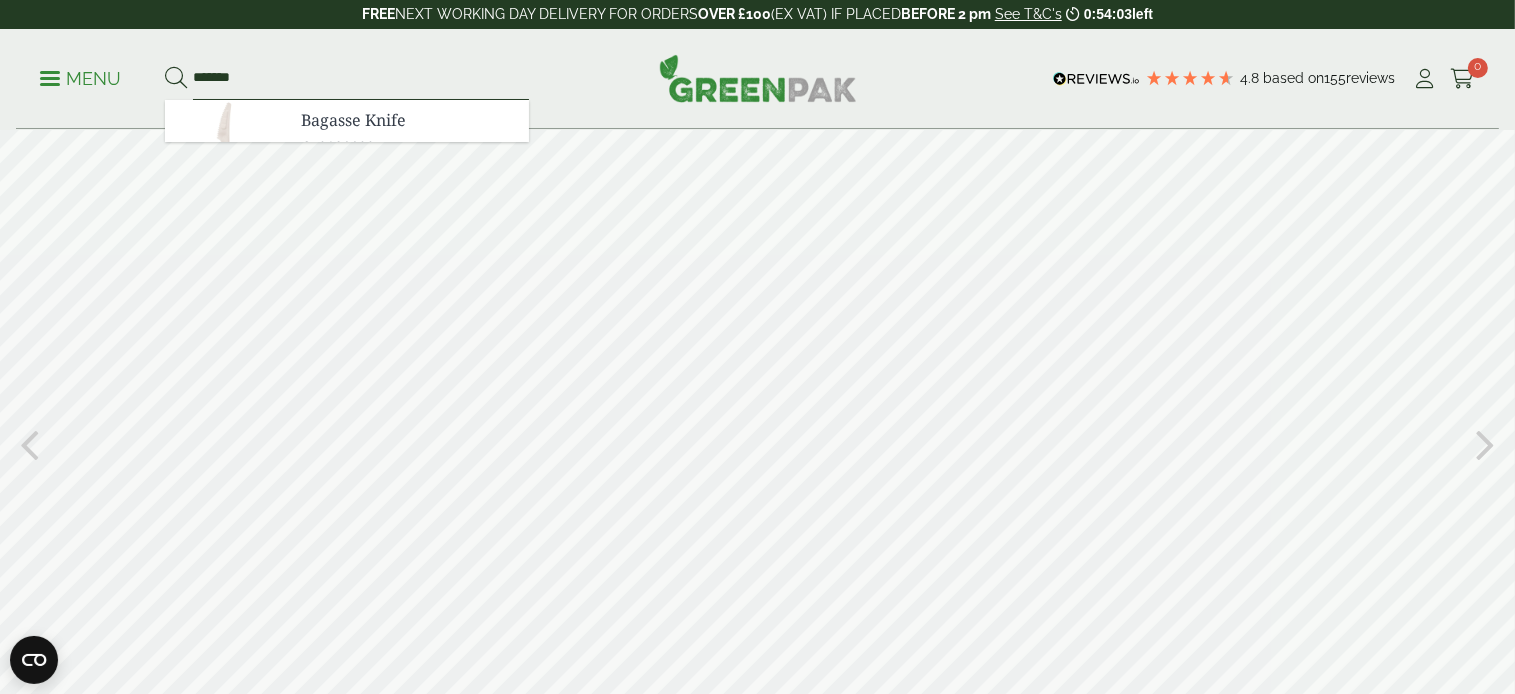 type on "*******" 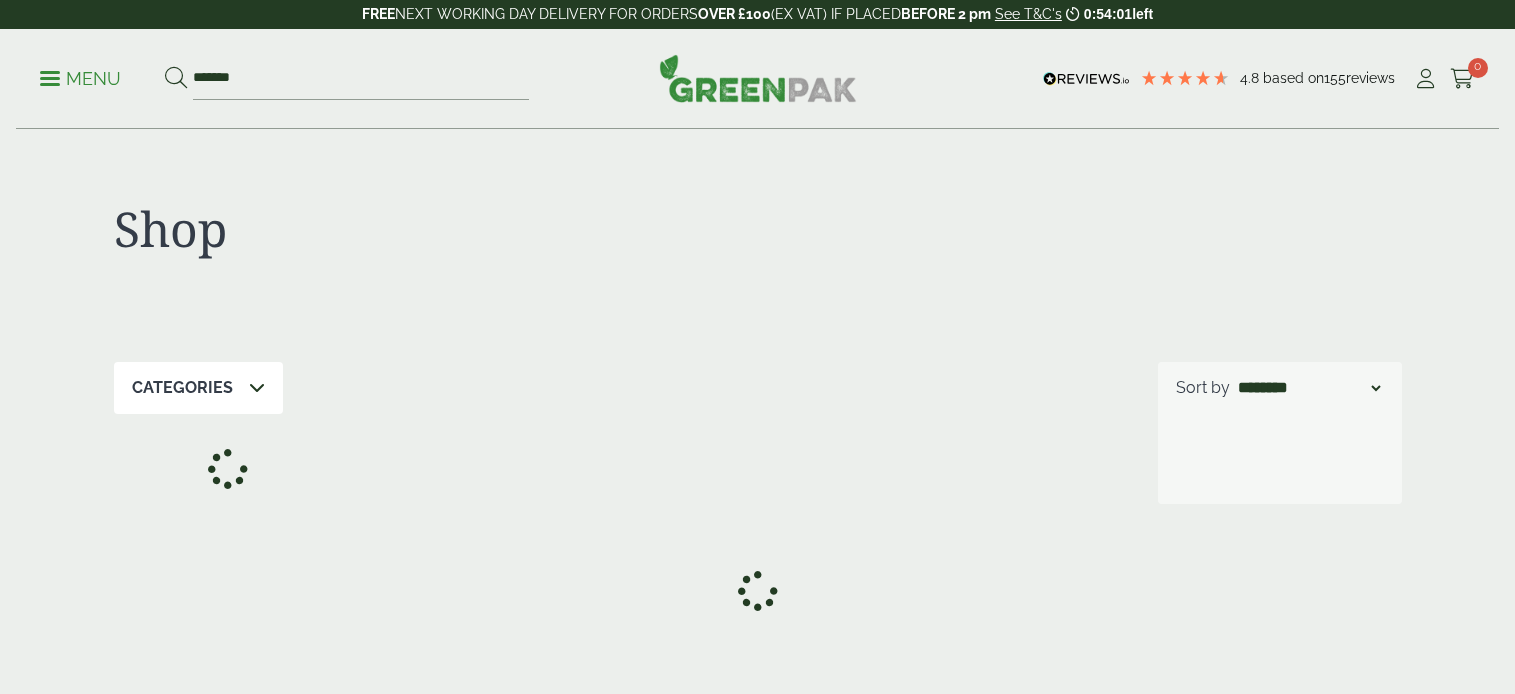 scroll, scrollTop: 0, scrollLeft: 0, axis: both 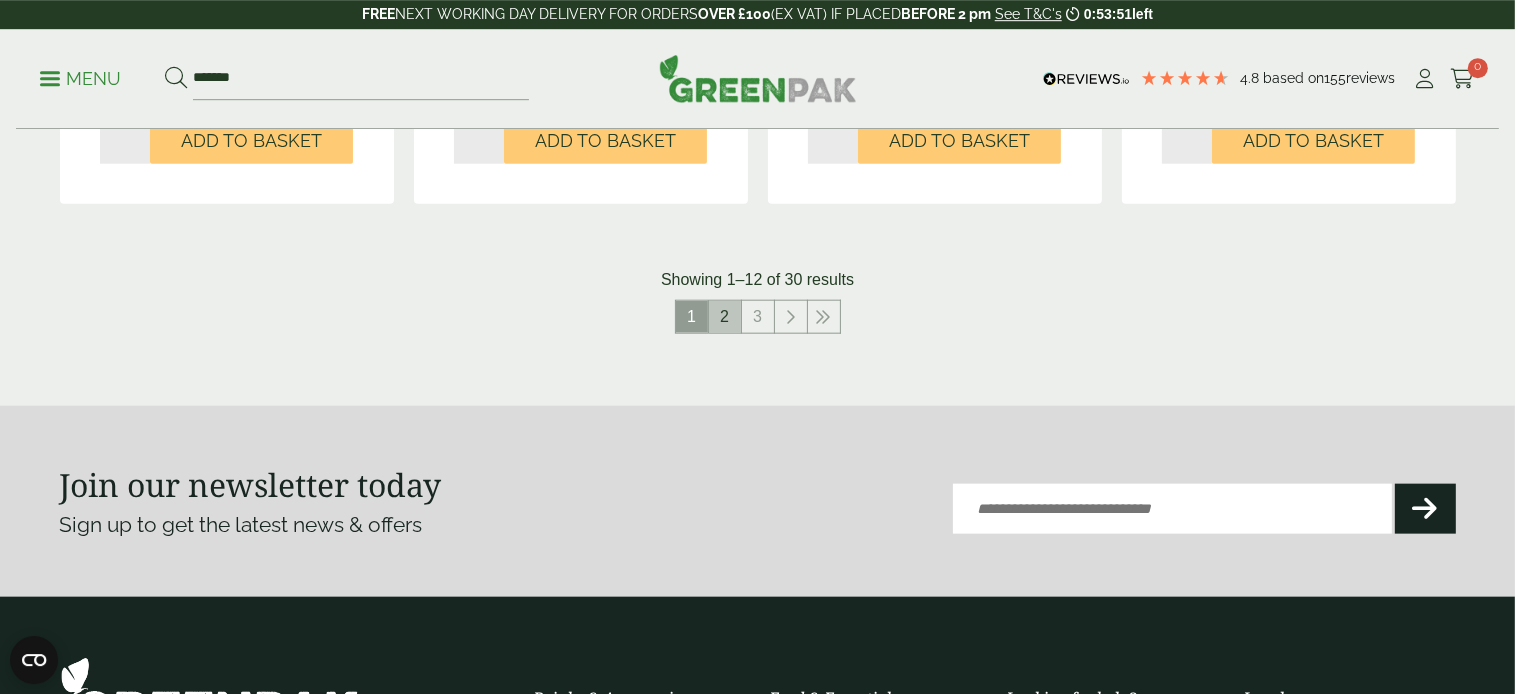 click on "2" at bounding box center (725, 317) 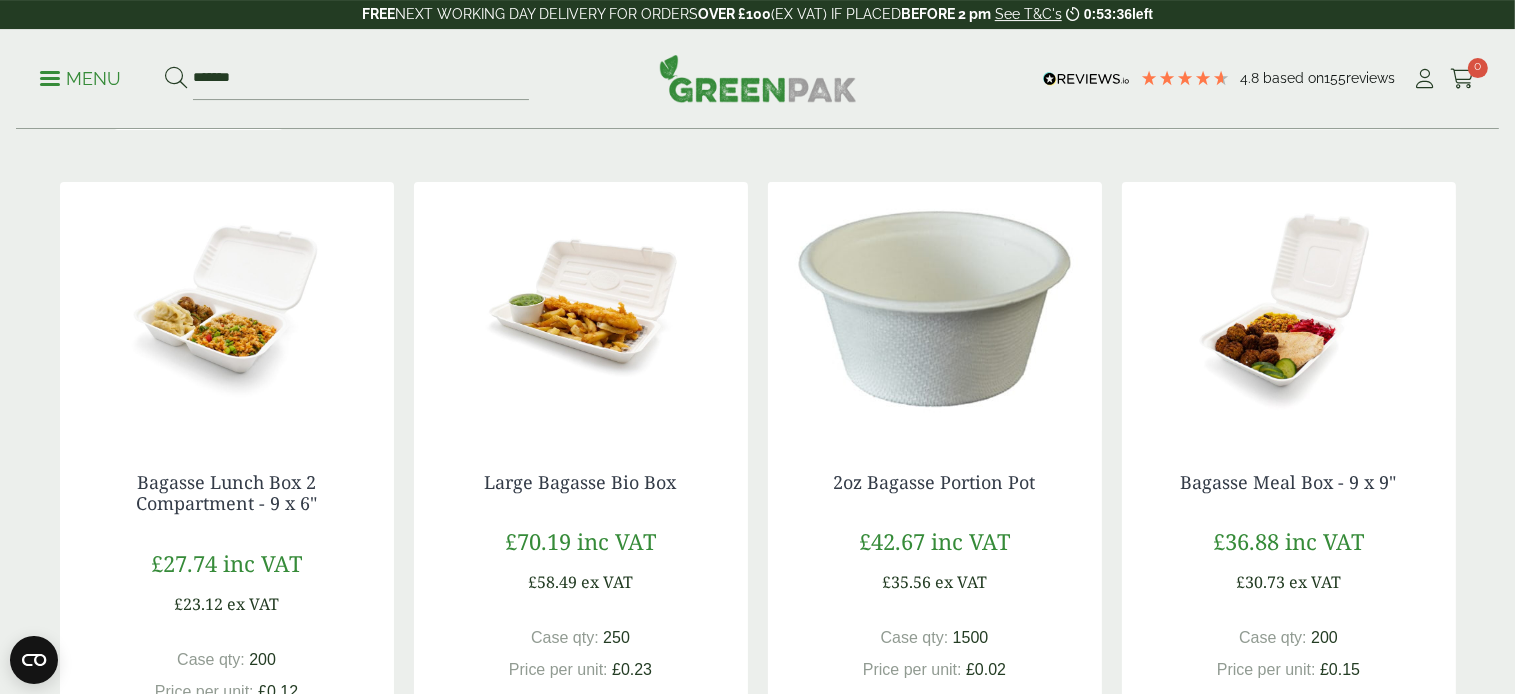 scroll, scrollTop: 401, scrollLeft: 0, axis: vertical 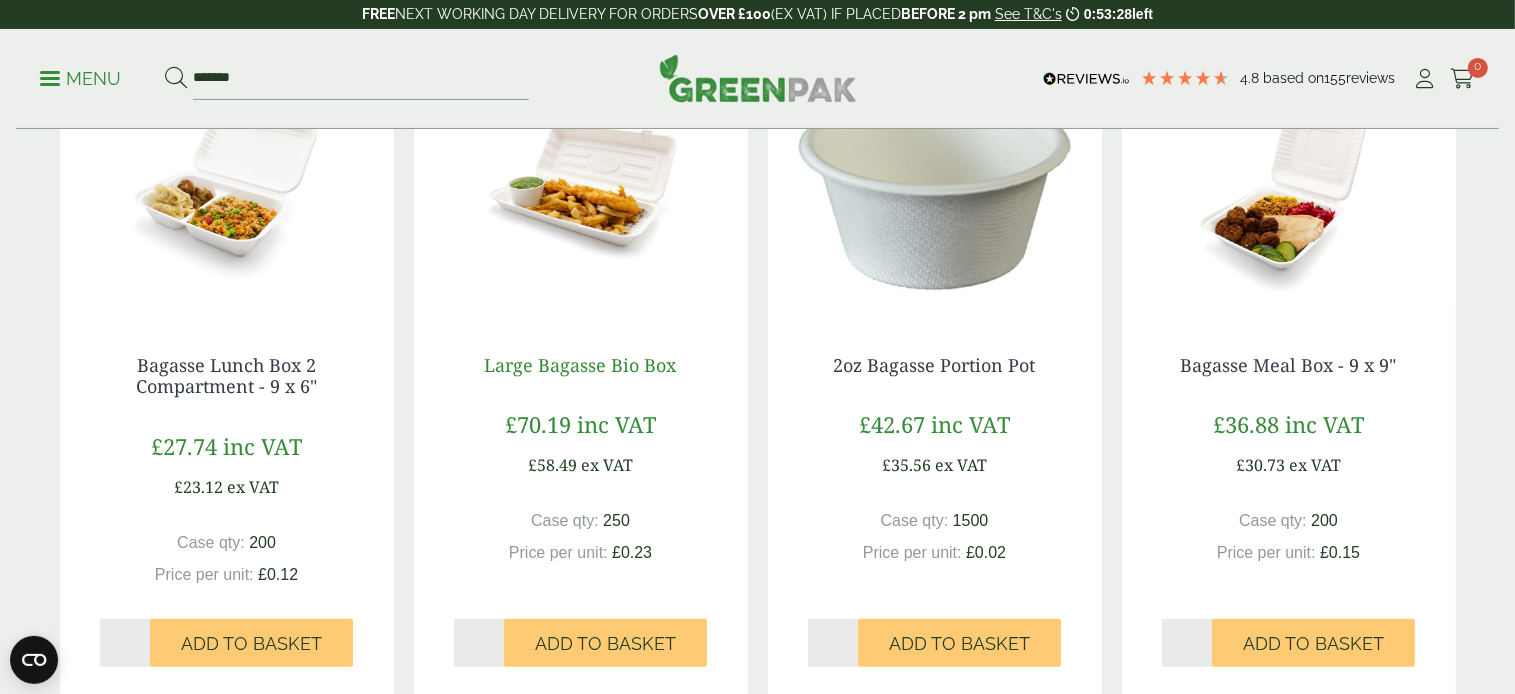 click on "Large Bagasse Bio Box" at bounding box center (581, 365) 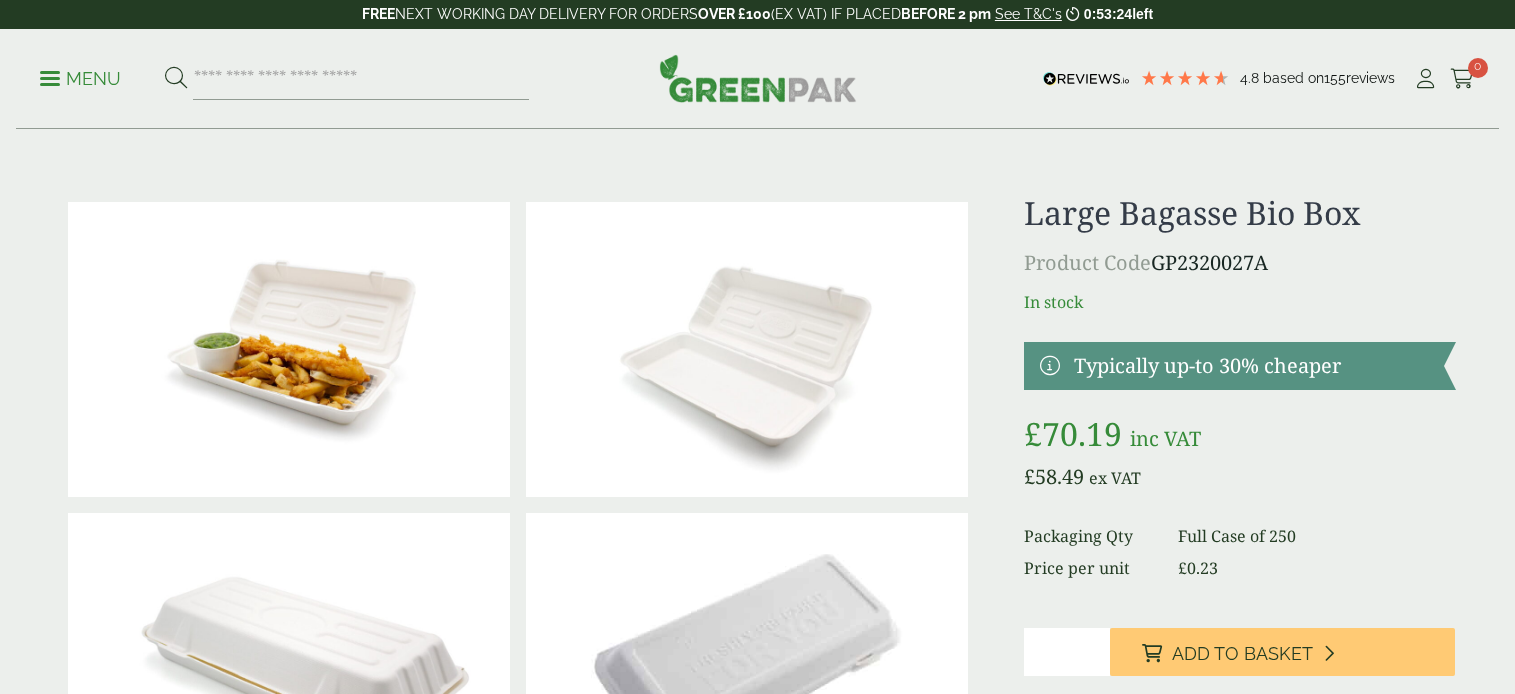 scroll, scrollTop: 0, scrollLeft: 0, axis: both 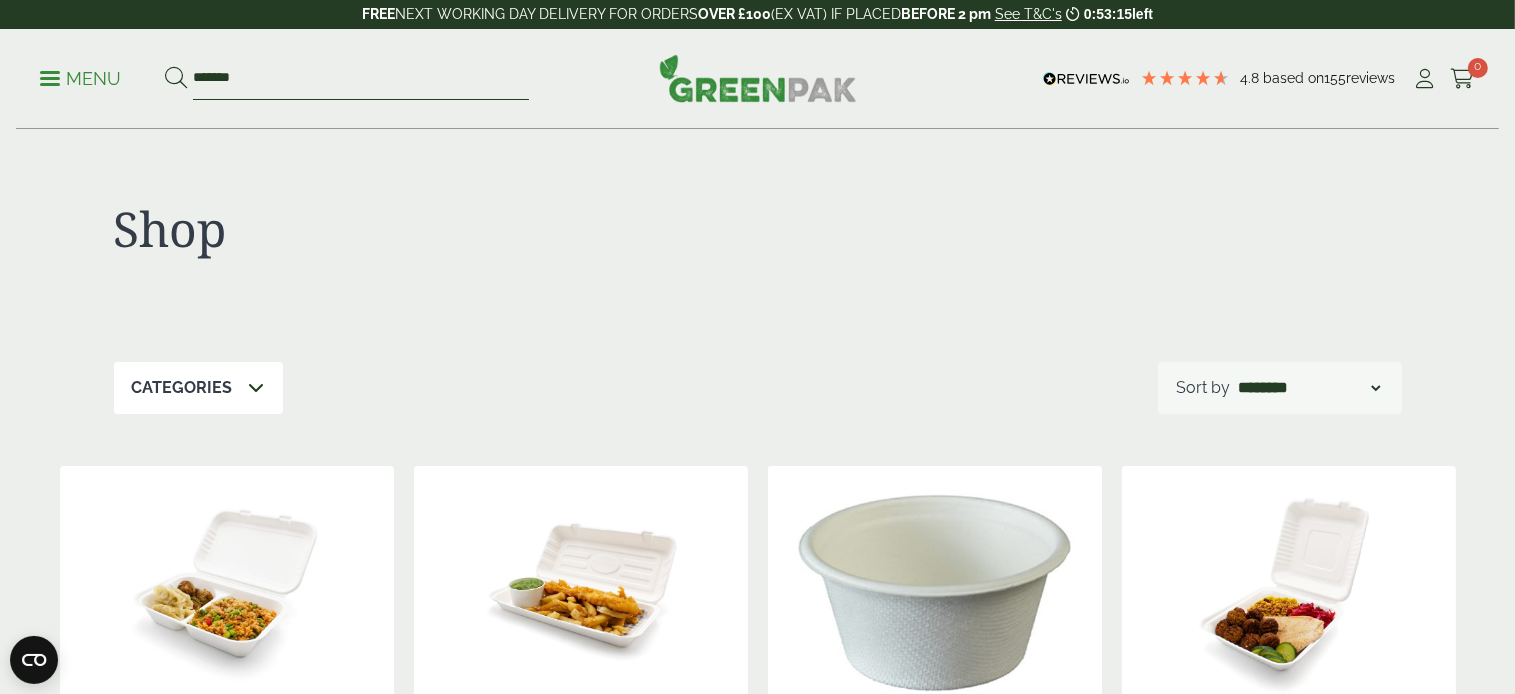 drag, startPoint x: 289, startPoint y: 72, endPoint x: 101, endPoint y: 81, distance: 188.2153 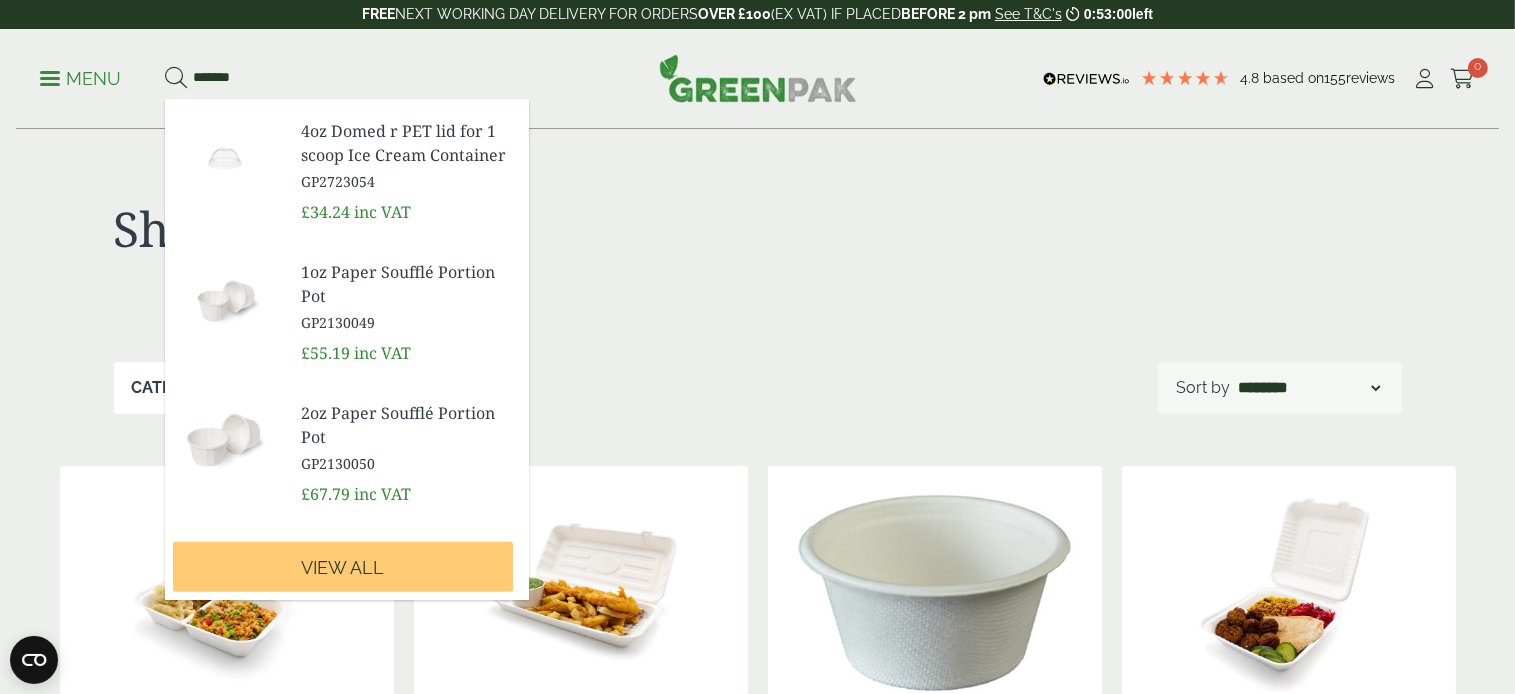 scroll, scrollTop: 760, scrollLeft: 0, axis: vertical 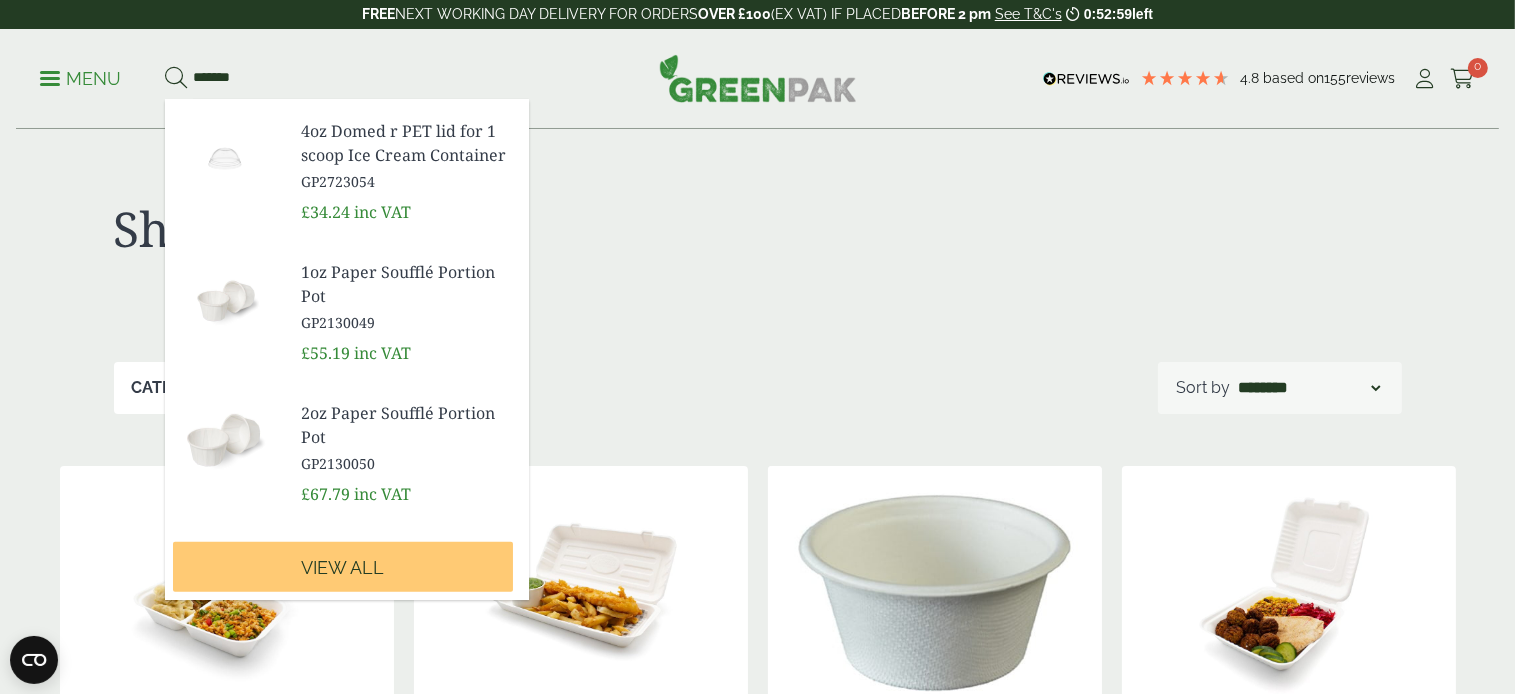 type on "*******" 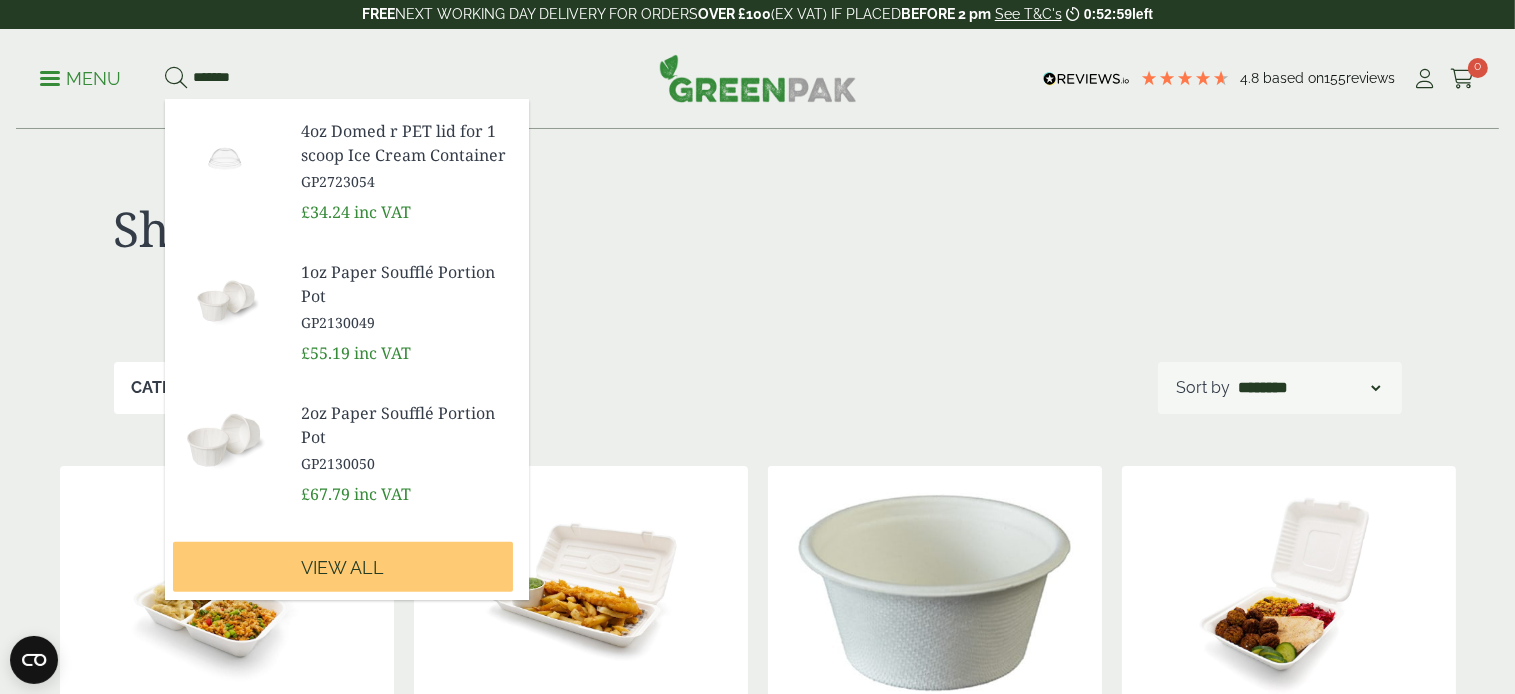 click on "2oz Paper Soufflé Portion Pot" at bounding box center (407, 425) 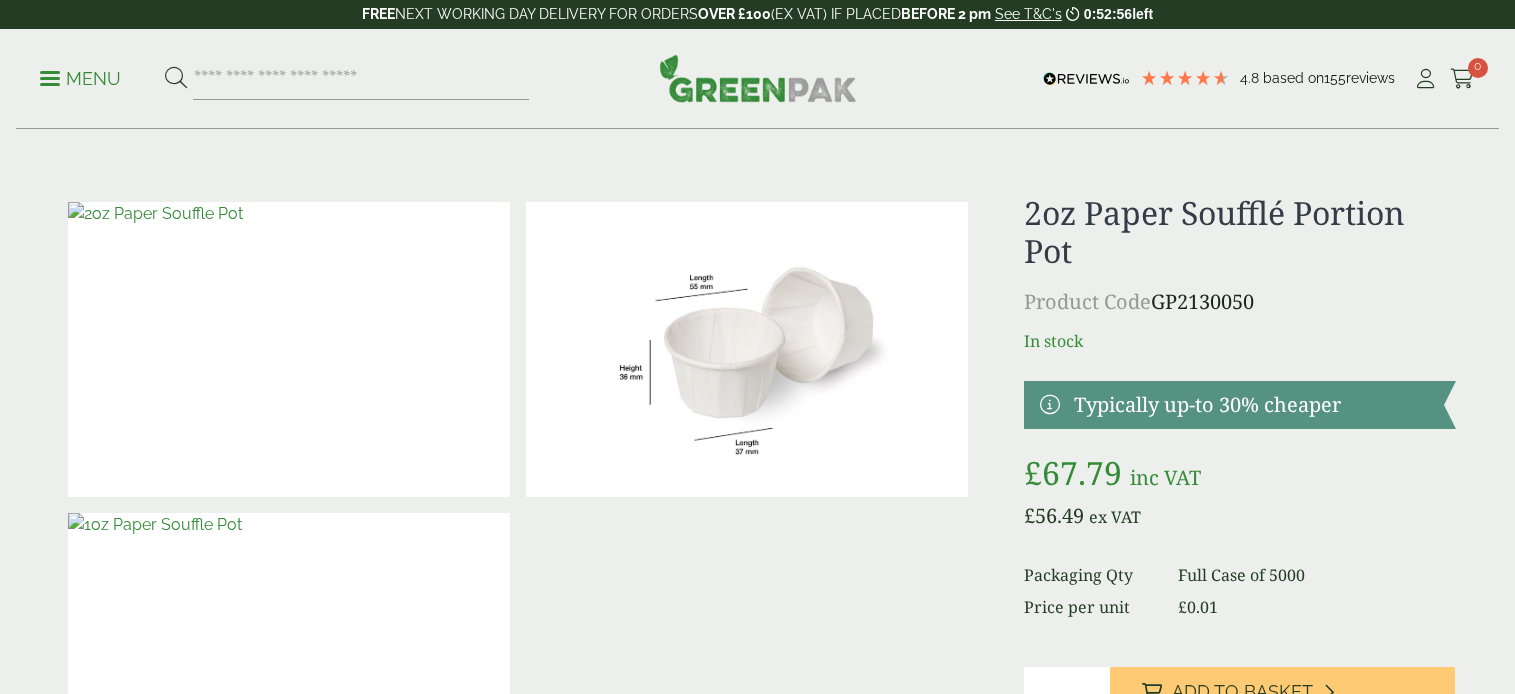 scroll, scrollTop: 0, scrollLeft: 0, axis: both 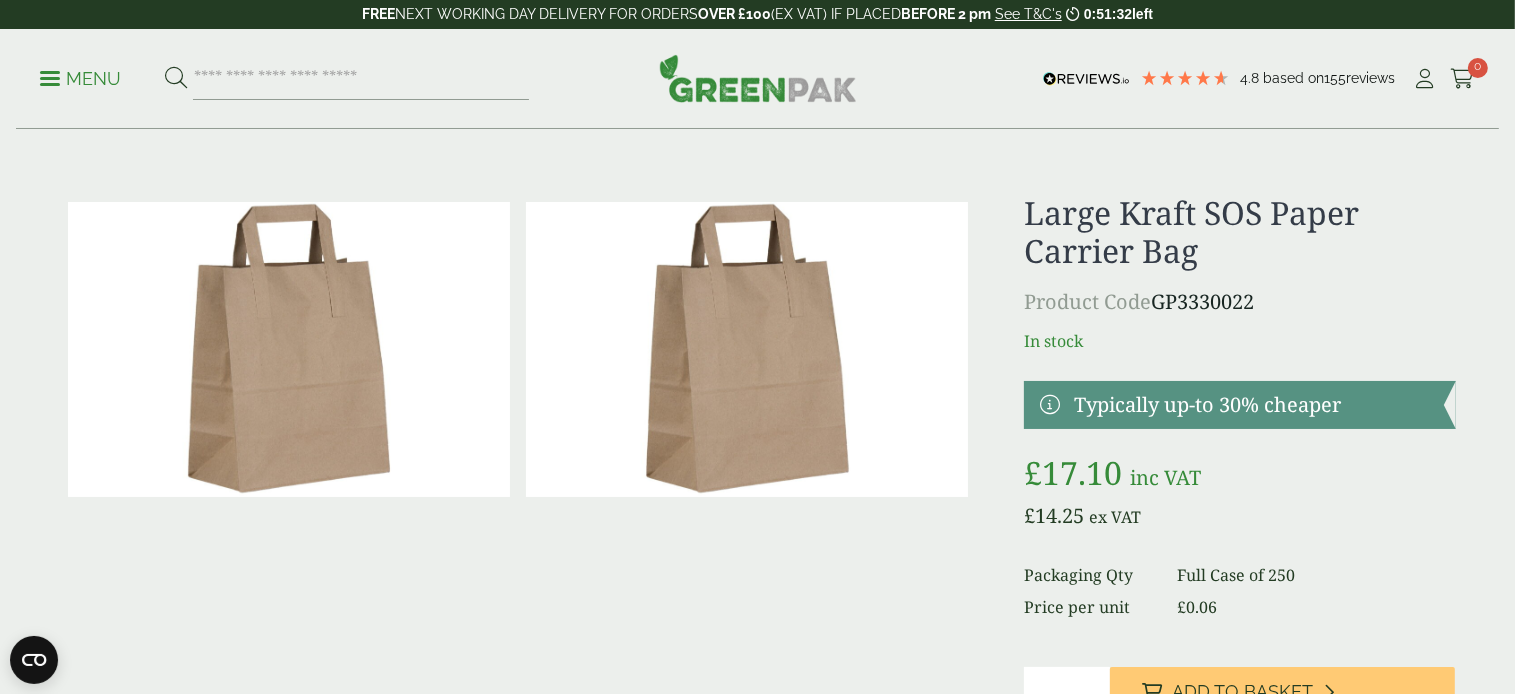 click on "Menu" at bounding box center [80, 79] 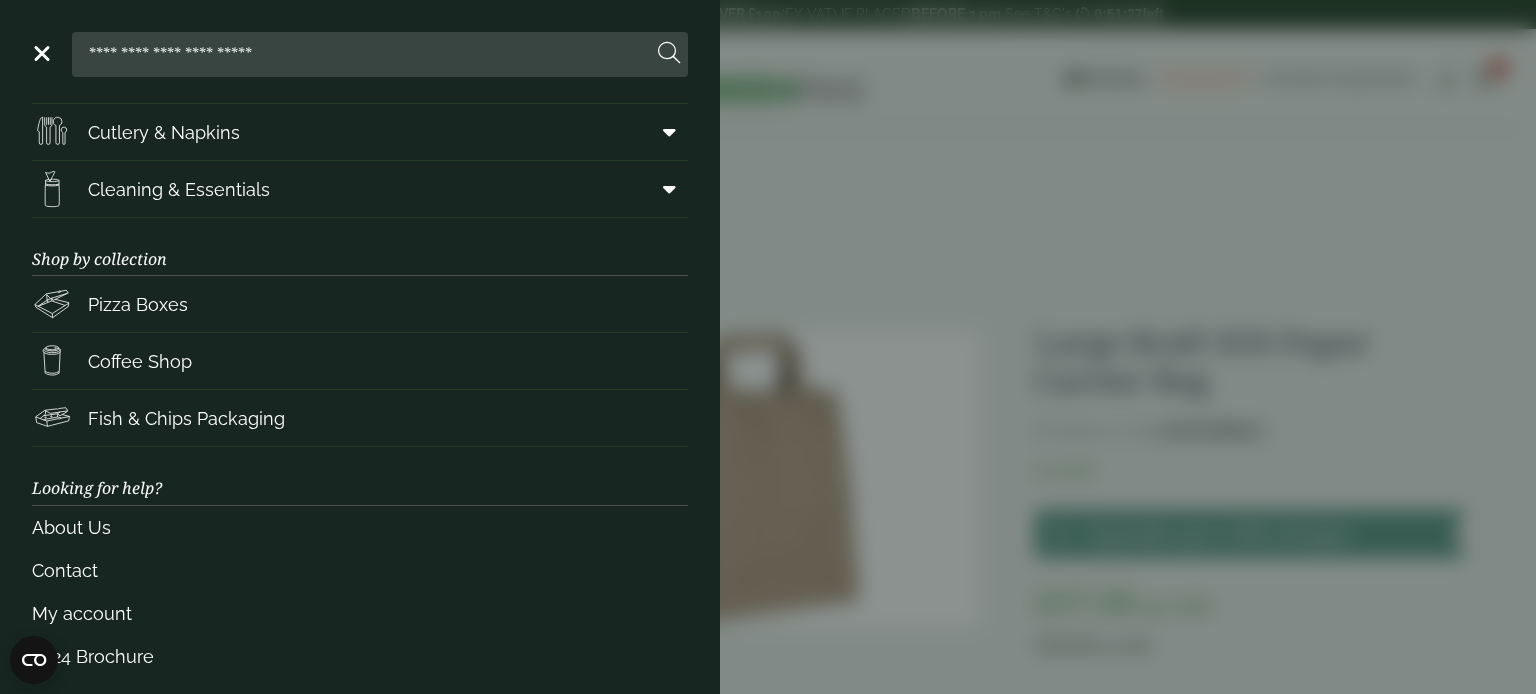 scroll, scrollTop: 297, scrollLeft: 0, axis: vertical 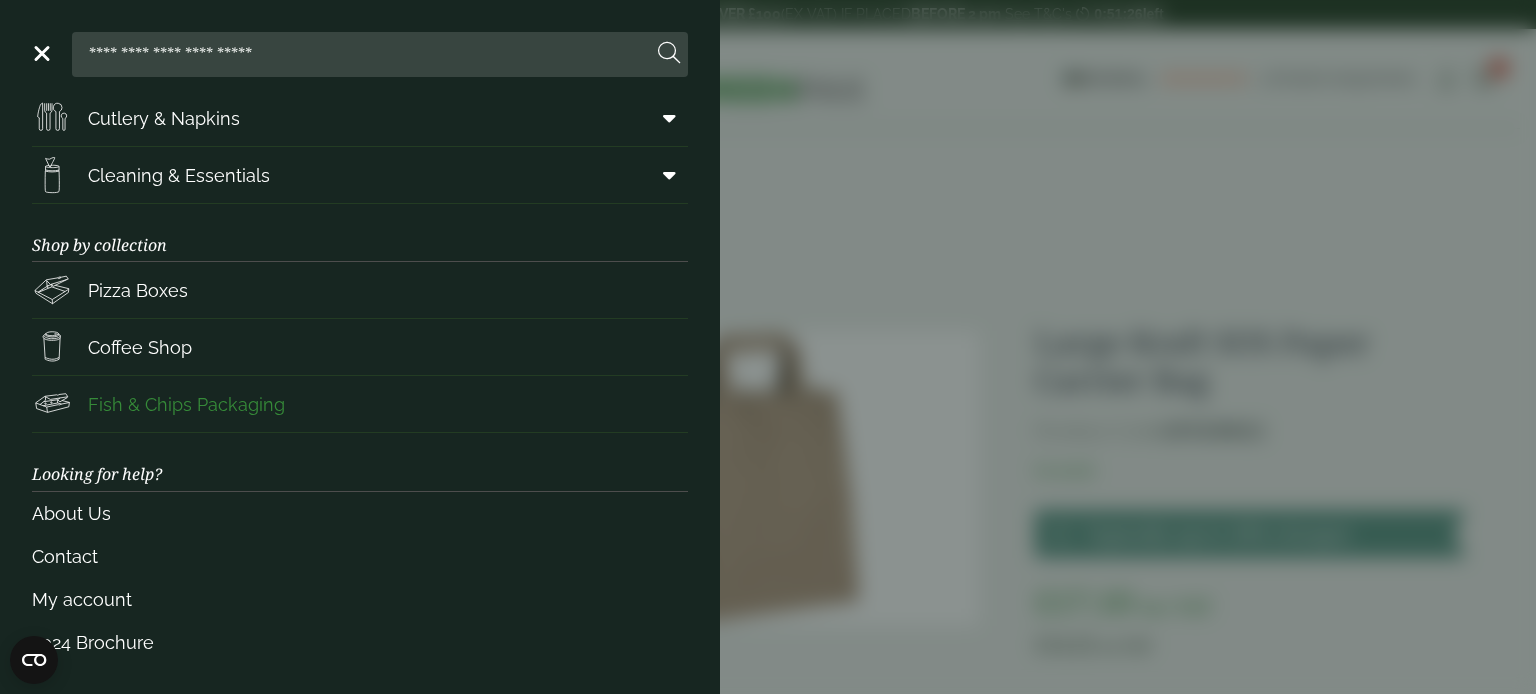 click on "Fish & Chips Packaging" at bounding box center [186, 404] 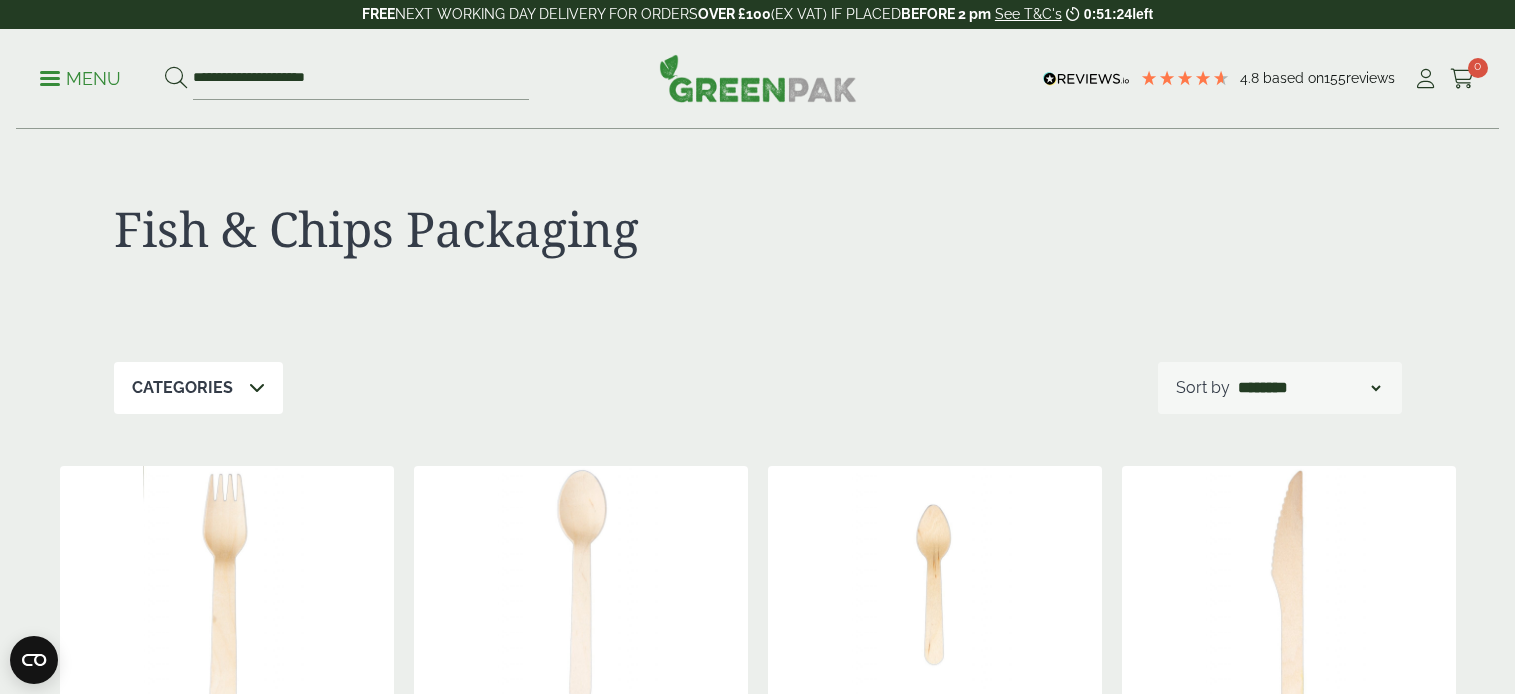 scroll, scrollTop: 0, scrollLeft: 0, axis: both 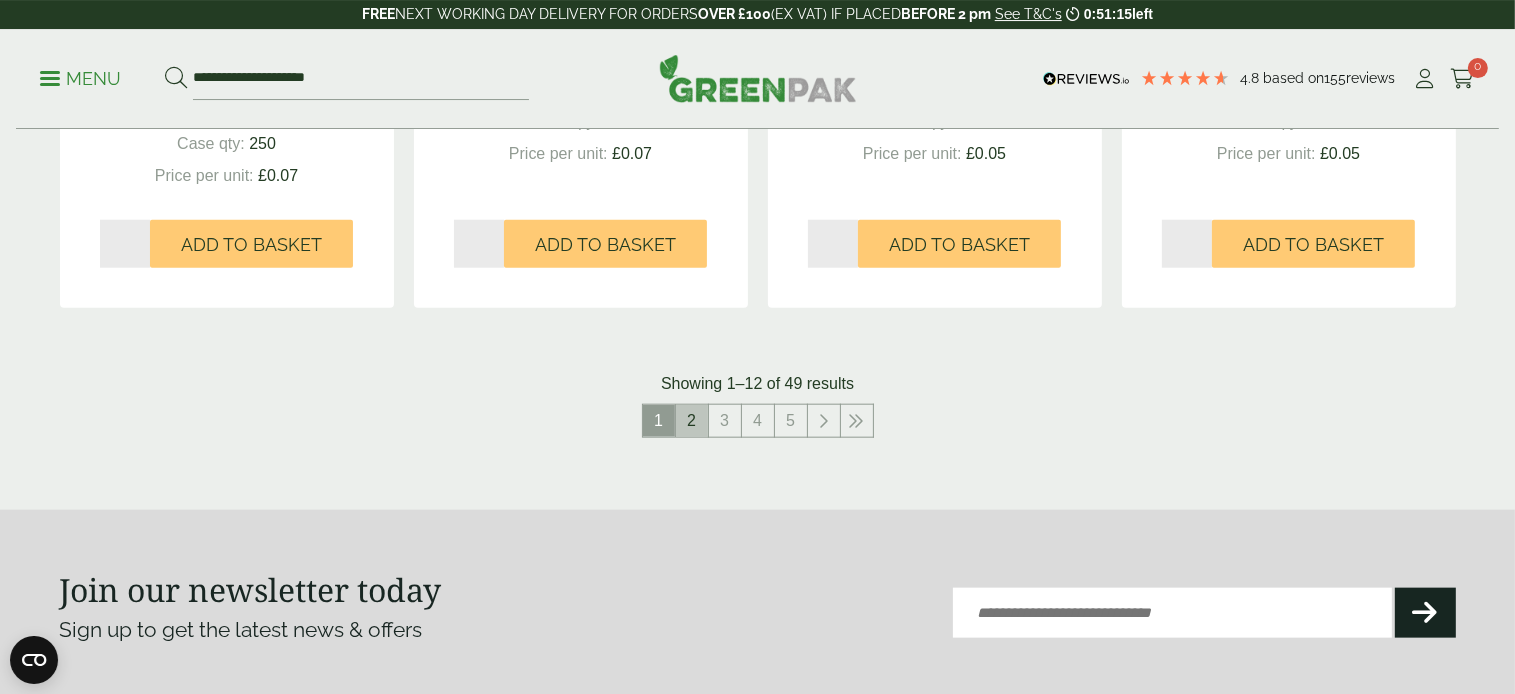 click on "2" at bounding box center [692, 421] 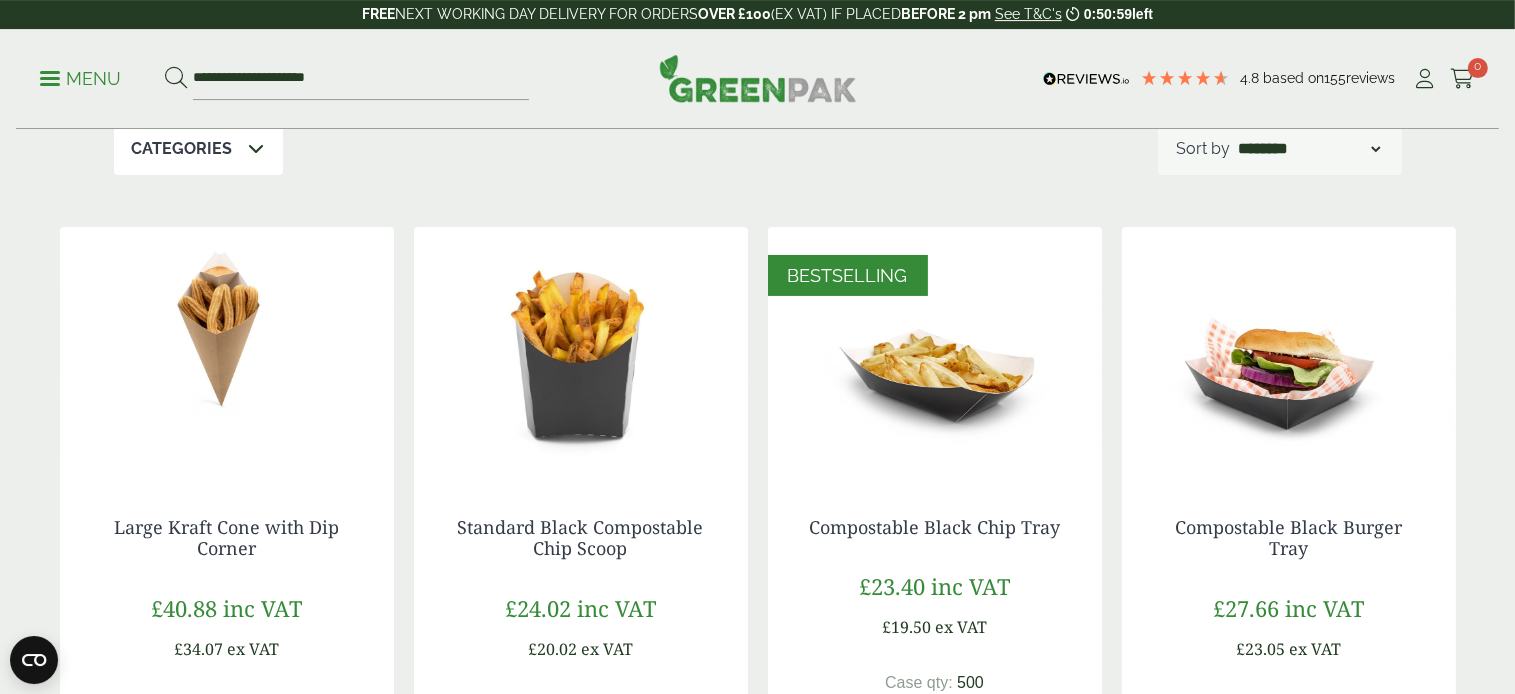 scroll, scrollTop: 223, scrollLeft: 0, axis: vertical 